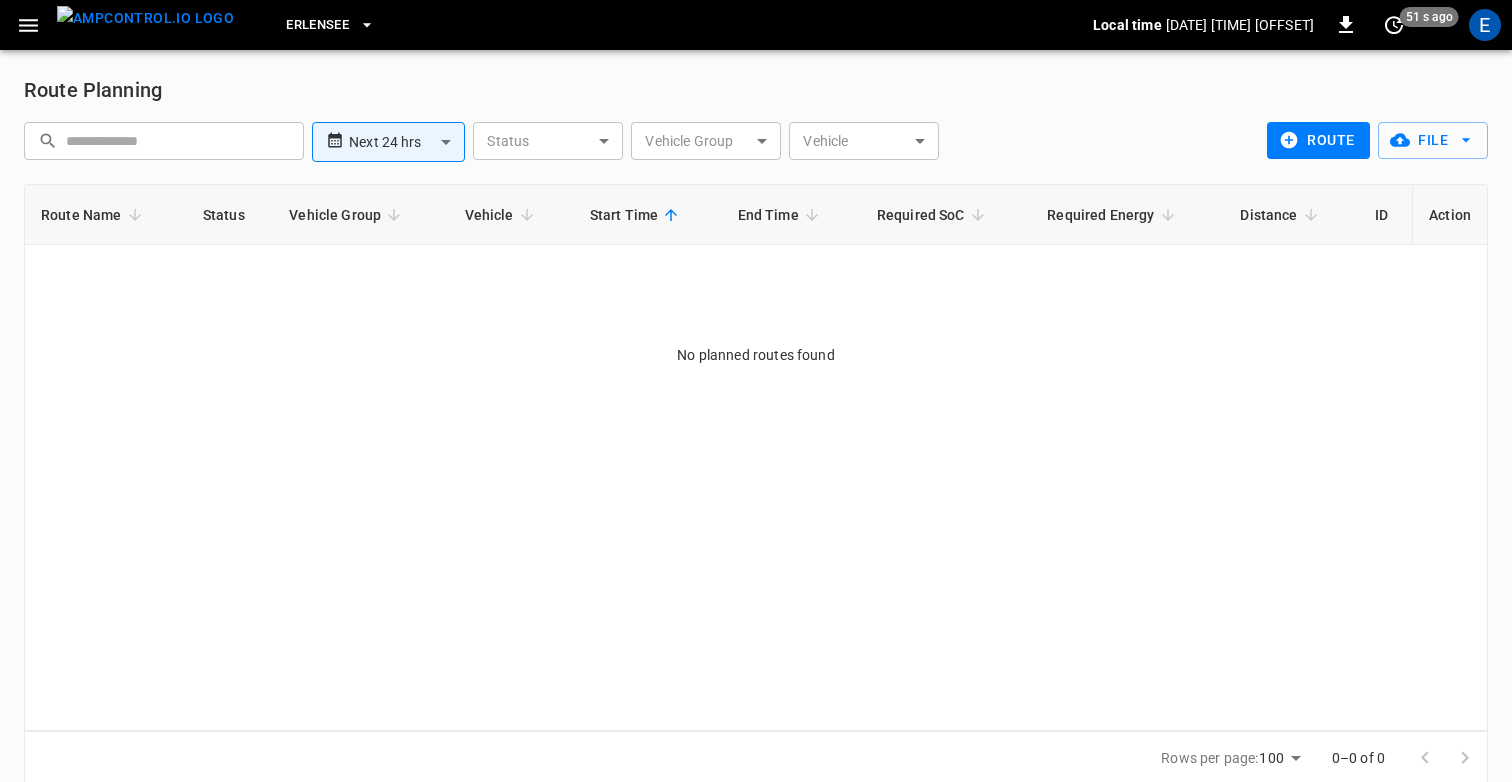 scroll, scrollTop: 0, scrollLeft: 0, axis: both 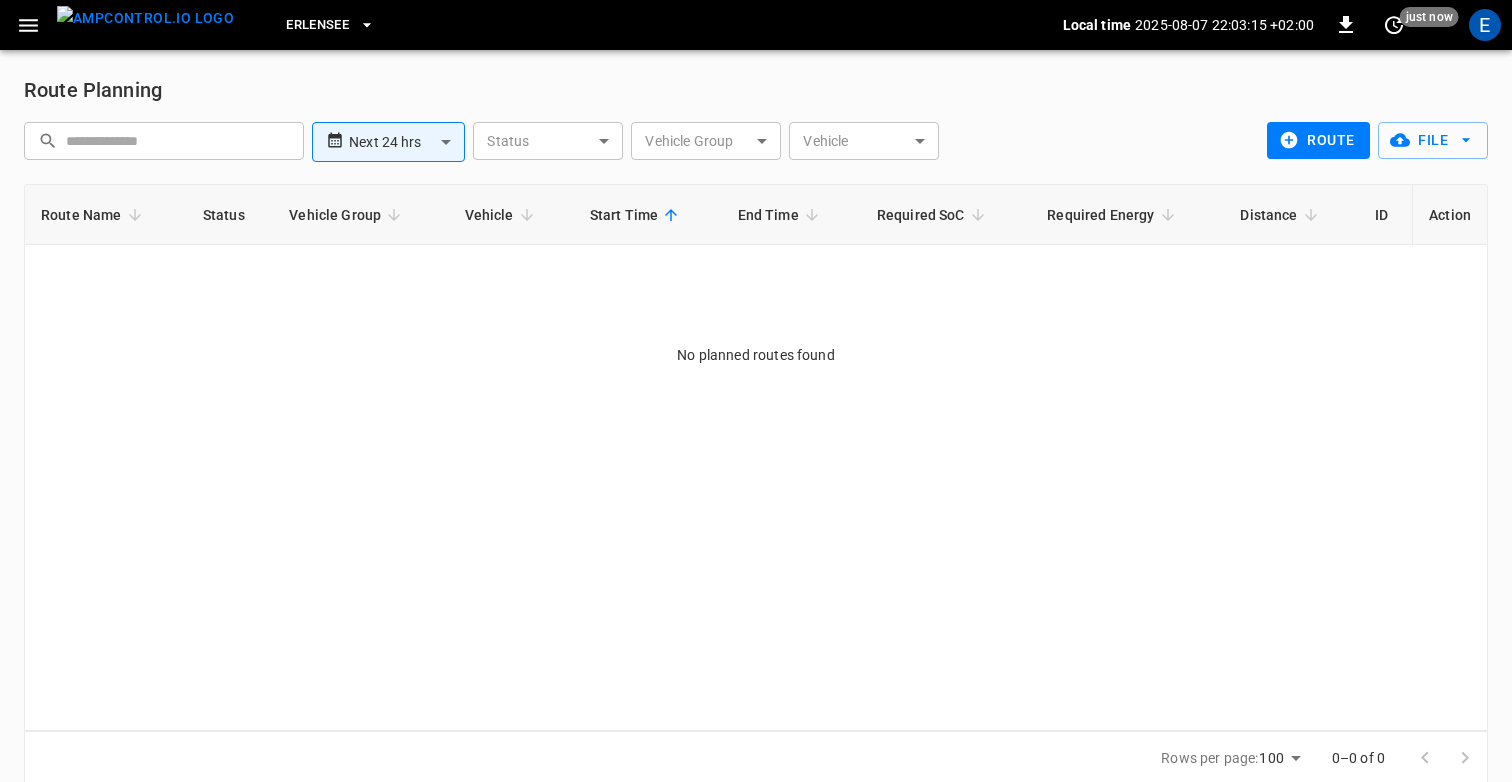 click on "route" at bounding box center (1318, 140) 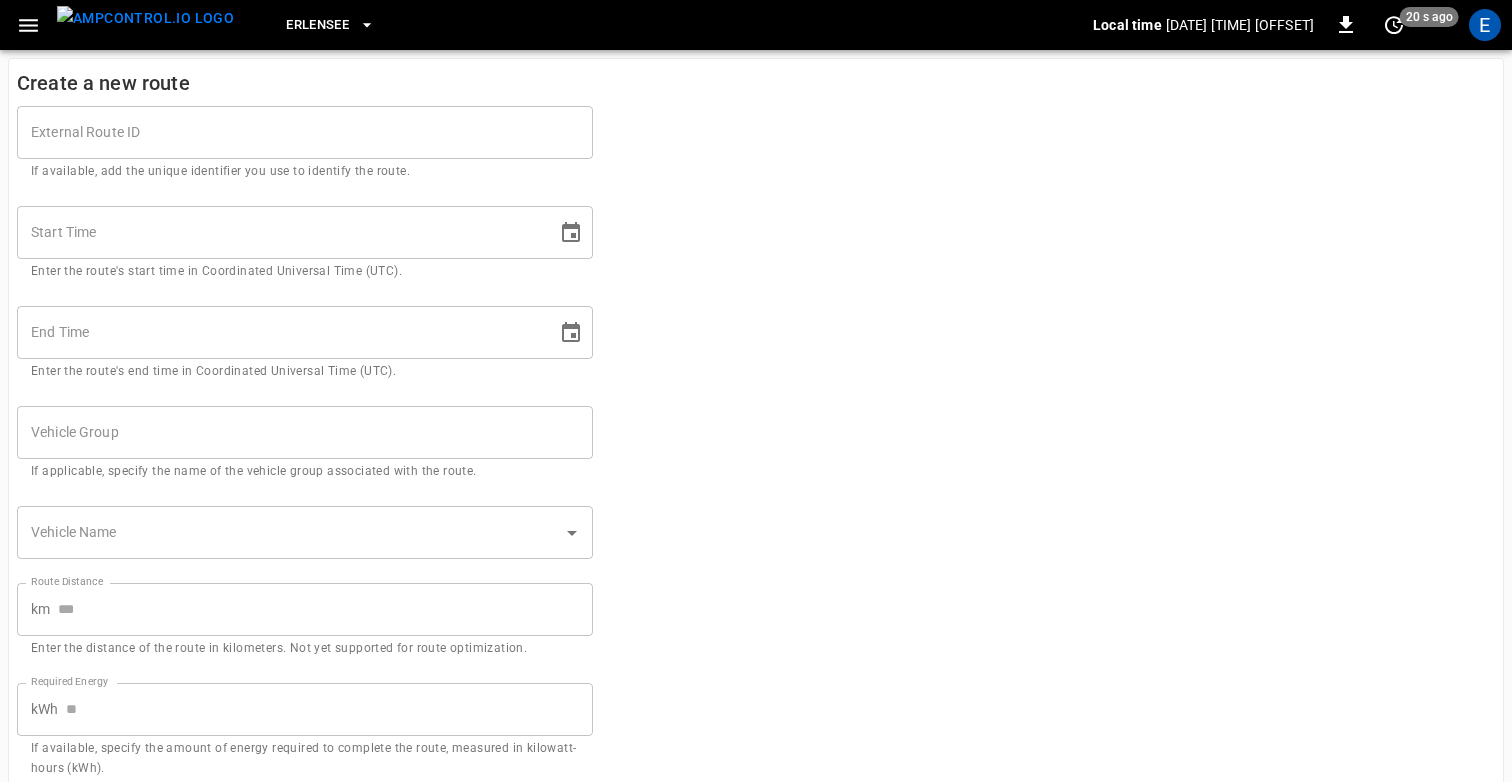 click on "If available, add the unique identifier you use to identify the route." at bounding box center (305, 172) 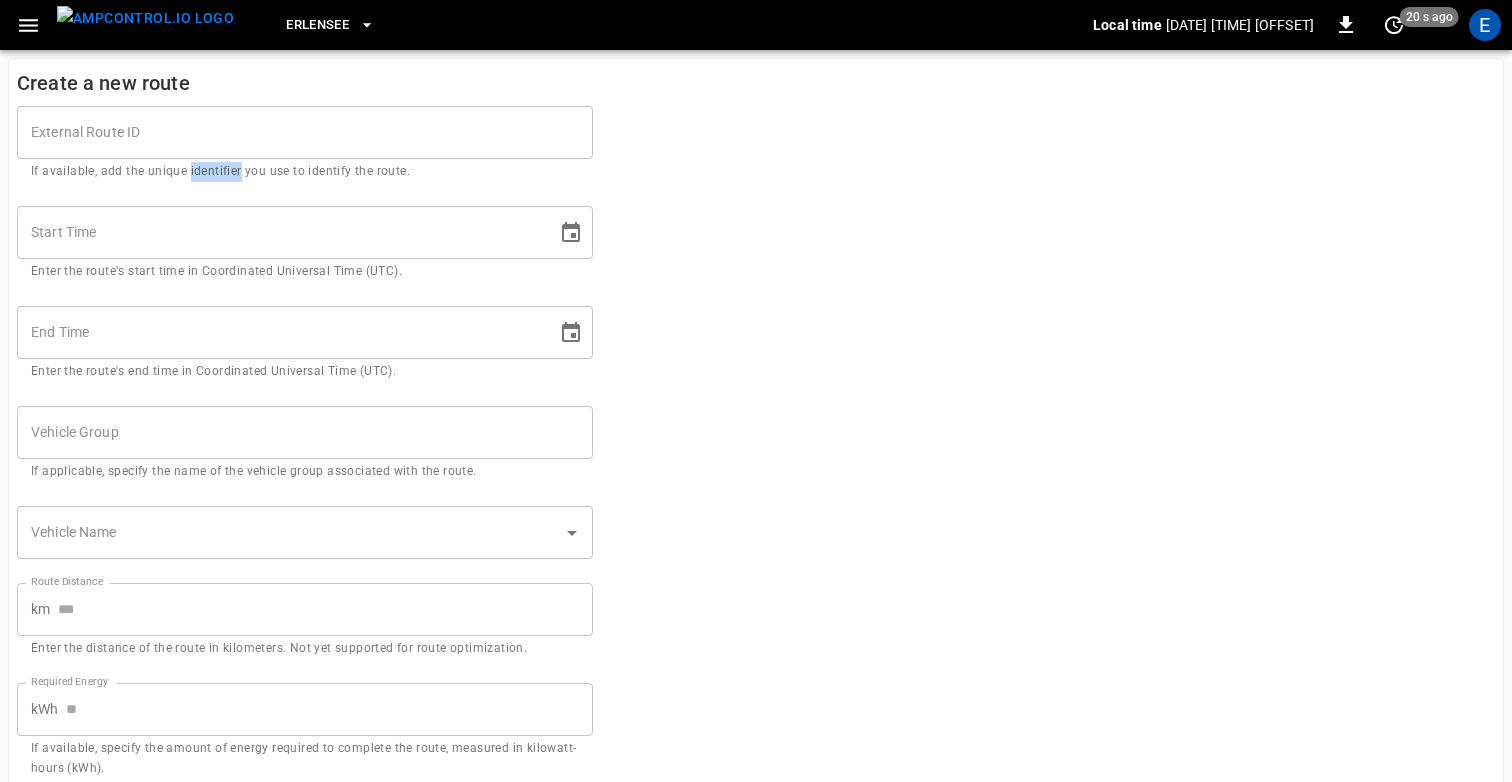 click on "If available, add the unique identifier you use to identify the route." at bounding box center [305, 172] 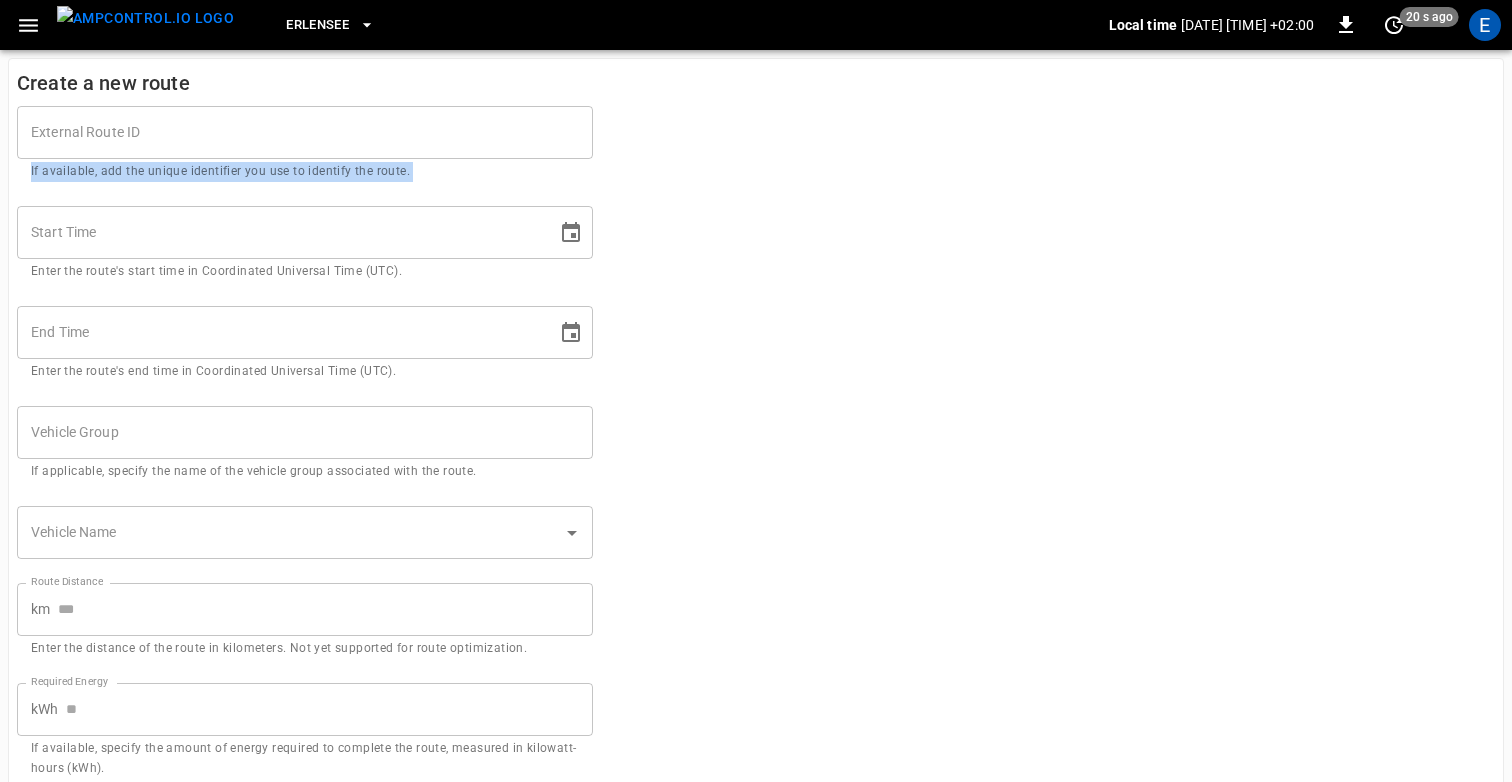 click on "If available, add the unique identifier you use to identify the route." at bounding box center (305, 172) 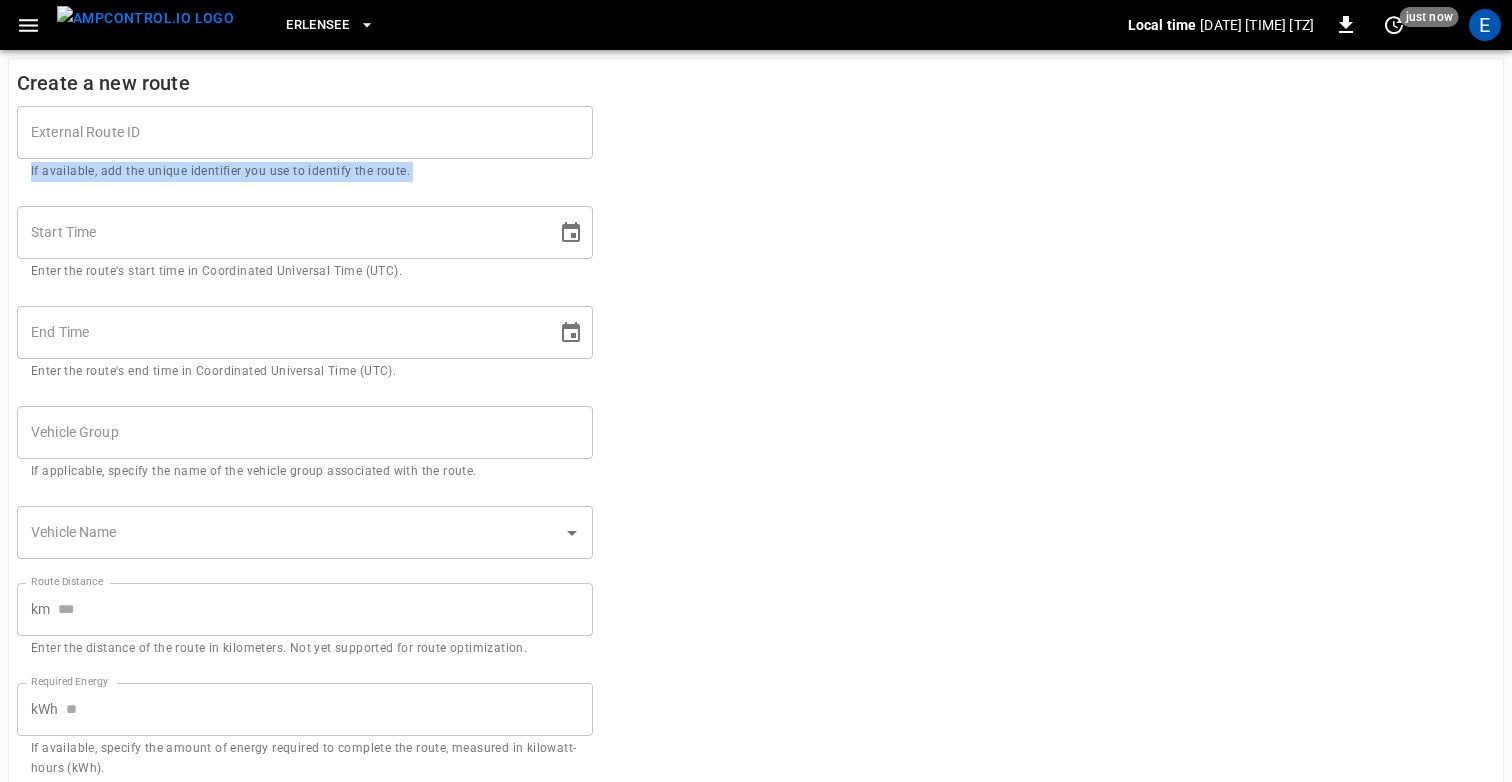 click on "External Route ID External Route ID If available, add the unique identifier you use to identify the route. Start Time Start Time Enter the route's start time in Coordinated Universal Time (UTC). End Time End Time Enter the route's end time in Coordinated Universal Time (UTC). Vehicle Group Vehicle Group If applicable, specify the name of the vehicle group associated with the route. Vehicle Name Vehicle Name Route Distance km Route Distance Enter the distance of the route in kilometers. Not yet supported for route optimization. Required Energy kWh Required Energy If available, specify the amount of energy required to complete the route, measured in kilowatt-hours (kWh). Required SoC % Required SoC If available, specify the vehicle's required state of charge (SoC) for the associated route. Cancel Save" at bounding box center [756, 496] 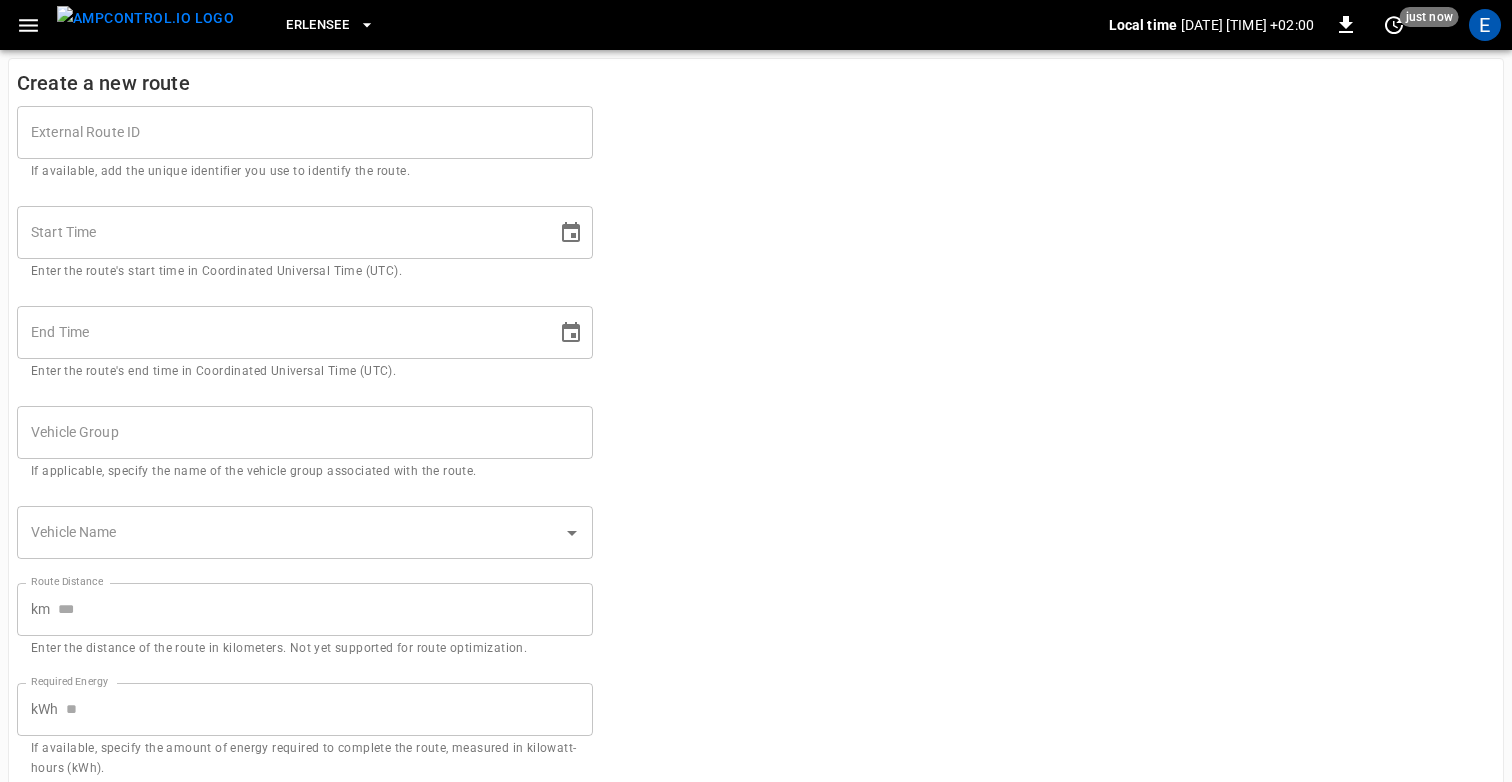 click on "External Route ID External Route ID If available, add the unique identifier you use to identify the route. Start Time Start Time Enter the route's start time in Coordinated Universal Time (UTC). End Time End Time Enter the route's end time in Coordinated Universal Time (UTC). Vehicle Group Vehicle Group If applicable, specify the name of the vehicle group associated with the route. Vehicle Name Vehicle Name Route Distance km Route Distance Enter the distance of the route in kilometers. Not yet supported for route optimization. Required Energy kWh Required Energy If available, specify the amount of energy required to complete the route, measured in kilowatt-hours (kWh). Required SoC % Required SoC If available, specify the vehicle's required state of charge (SoC) for the associated route. Cancel Save" at bounding box center [756, 496] 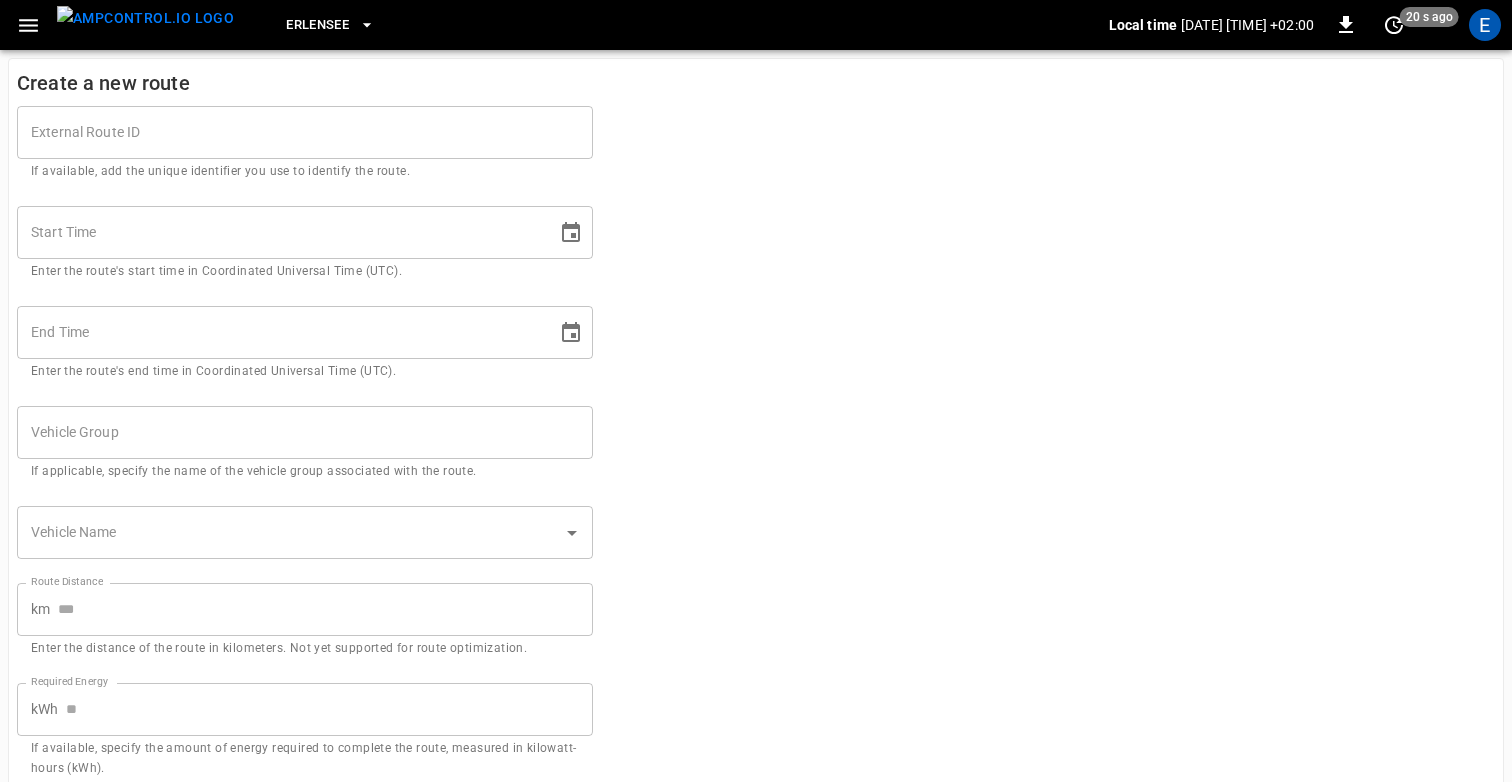 click on "External Route ID External Route ID If available, add the unique identifier you use to identify the route. Start Time Start Time Enter the route's start time in Coordinated Universal Time (UTC). End Time End Time Enter the route's end time in Coordinated Universal Time (UTC). Vehicle Group Vehicle Group If applicable, specify the name of the vehicle group associated with the route. Vehicle Name Vehicle Name Route Distance km Route Distance Enter the distance of the route in kilometers. Not yet supported for route optimization. Required Energy kWh Required Energy If available, specify the amount of energy required to complete the route, measured in kilowatt-hours (kWh). Required SoC % Required SoC If available, specify the vehicle's required state of charge (SoC) for the associated route. Cancel Save" at bounding box center [756, 496] 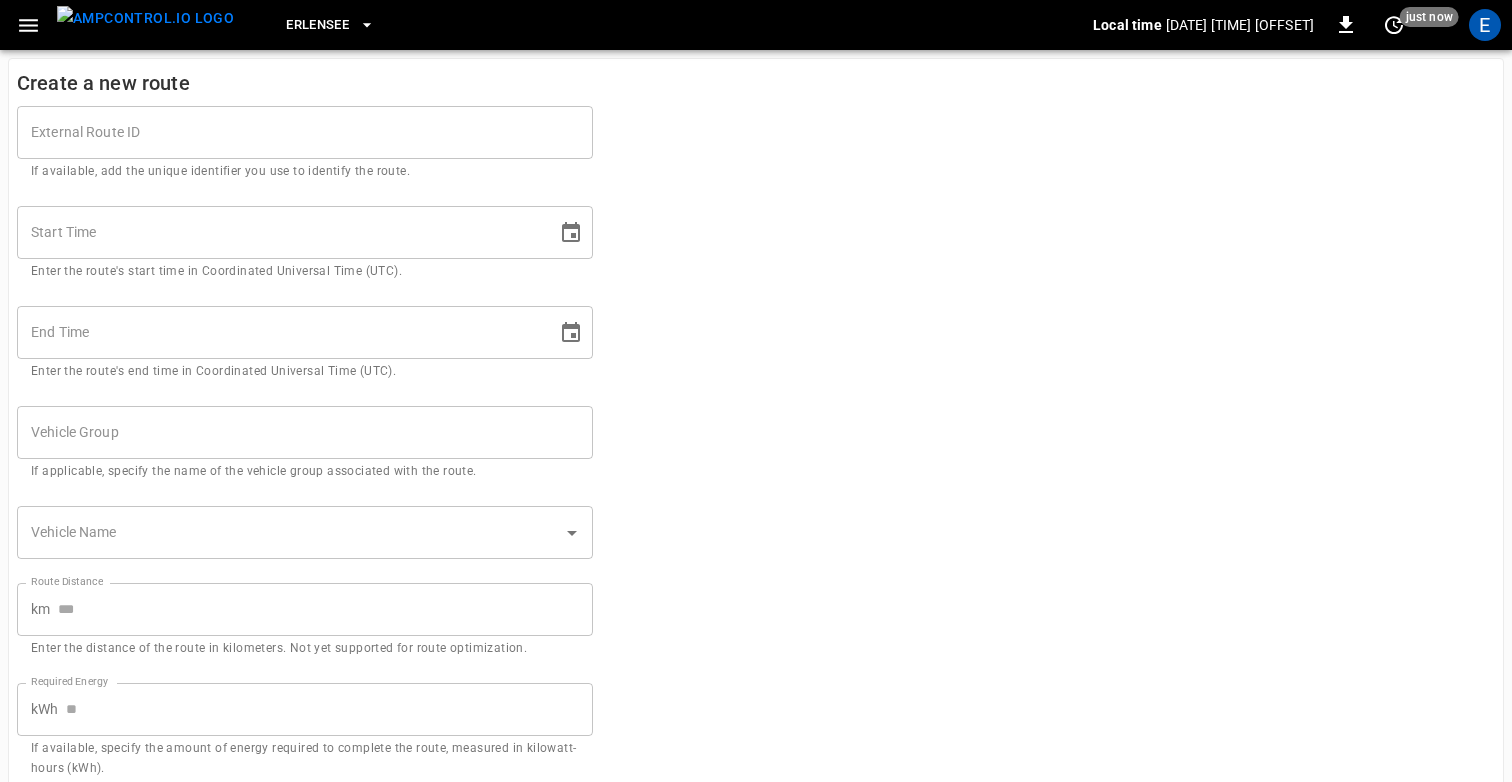 click on "Enter the route's start time in Coordinated Universal Time (UTC)." at bounding box center [305, 272] 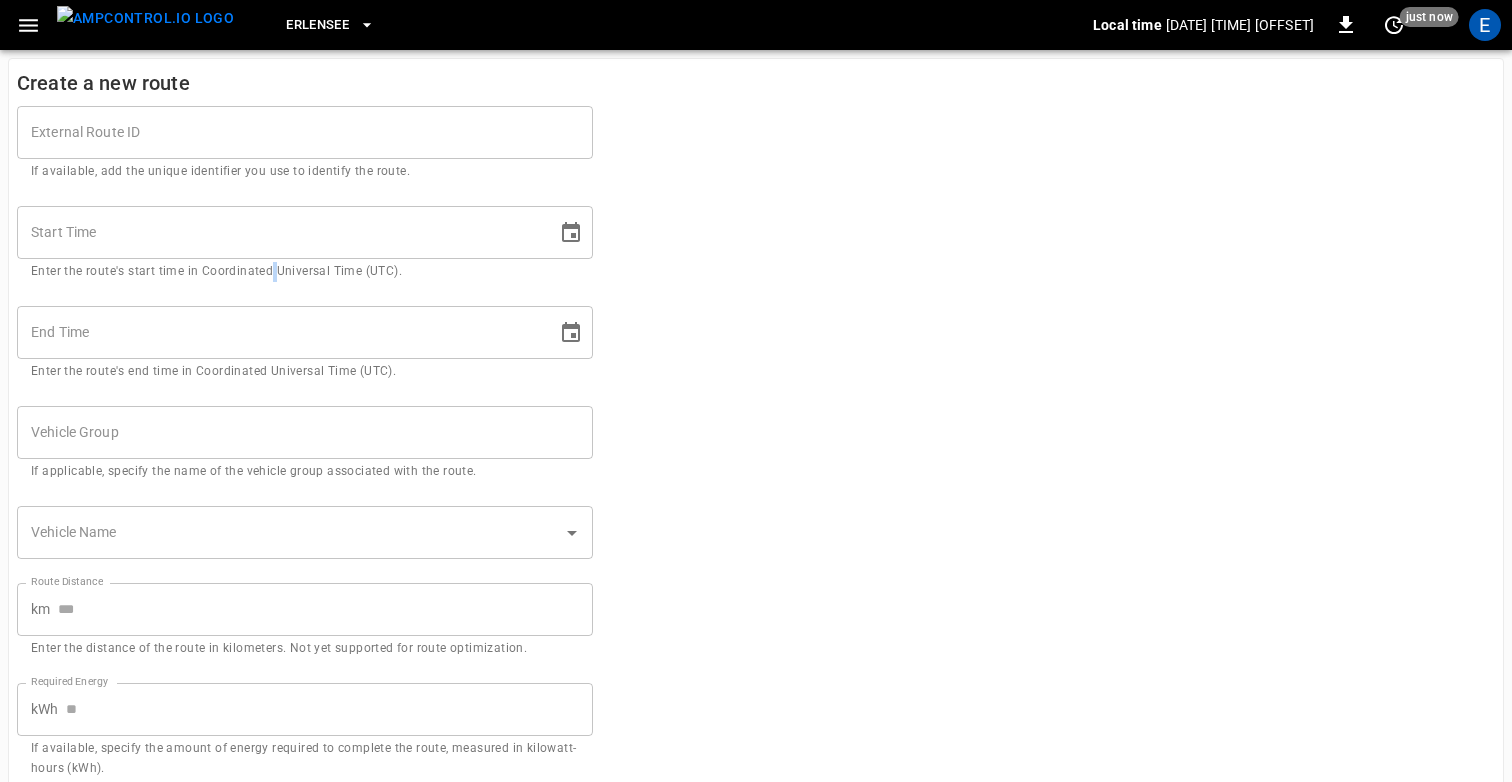 click on "Enter the route's start time in Coordinated Universal Time (UTC)." at bounding box center (305, 272) 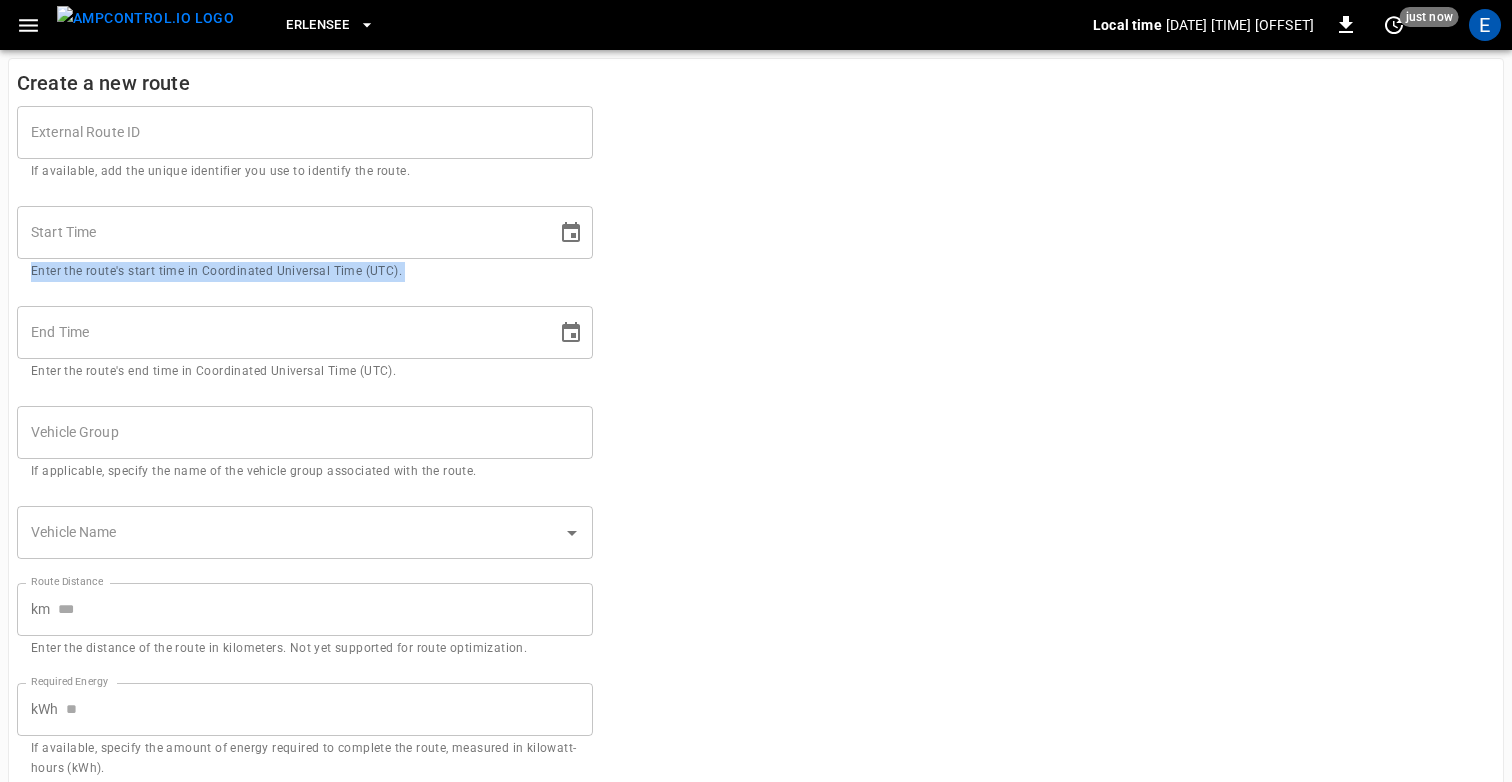 click on "Enter the route's start time in Coordinated Universal Time (UTC)." at bounding box center [305, 272] 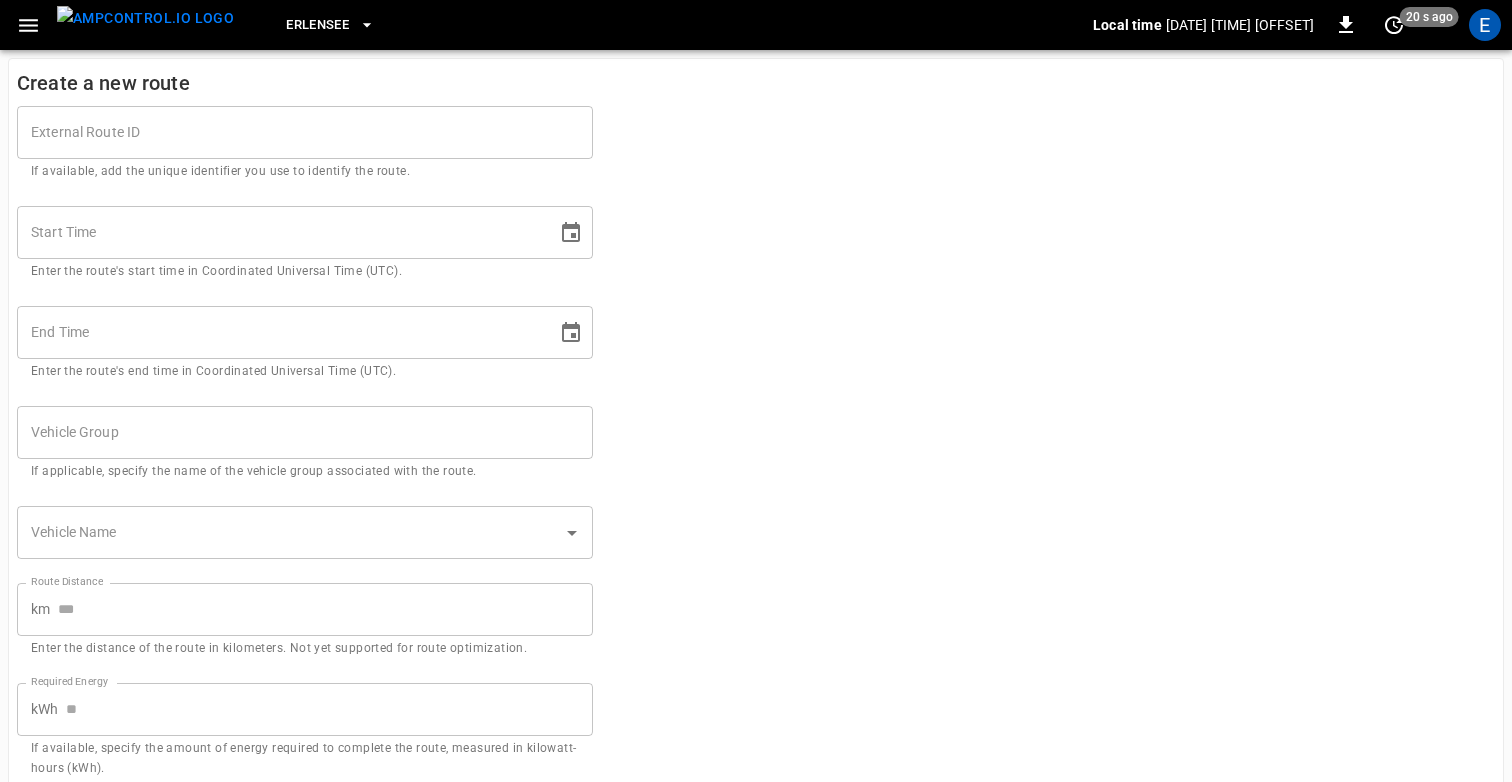 click on "External Route ID External Route ID If available, add the unique identifier you use to identify the route. Start Time Start Time Enter the route's start time in Coordinated Universal Time (UTC). End Time End Time Enter the route's end time in Coordinated Universal Time (UTC). Vehicle Group Vehicle Group If applicable, specify the name of the vehicle group associated with the route. Vehicle Name Vehicle Name Route Distance km Route Distance Enter the distance of the route in kilometers. Not yet supported for route optimization. Required Energy kWh Required Energy If available, specify the amount of energy required to complete the route, measured in kilowatt-hours (kWh). Required SoC % Required SoC If available, specify the vehicle's required state of charge (SoC) for the associated route. Cancel Save" at bounding box center [756, 496] 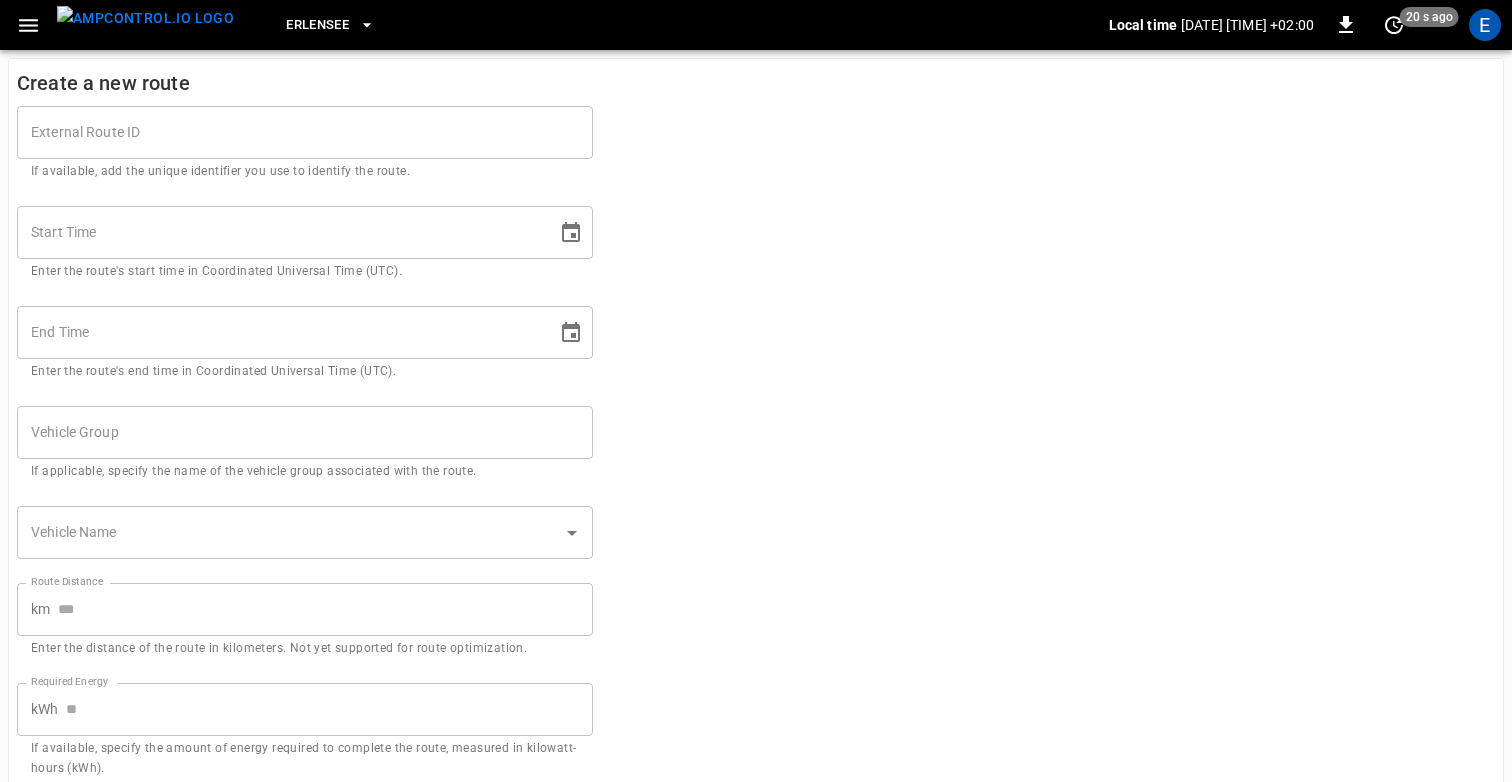 click on "If applicable, specify the name of the vehicle group associated with the route." at bounding box center (305, 472) 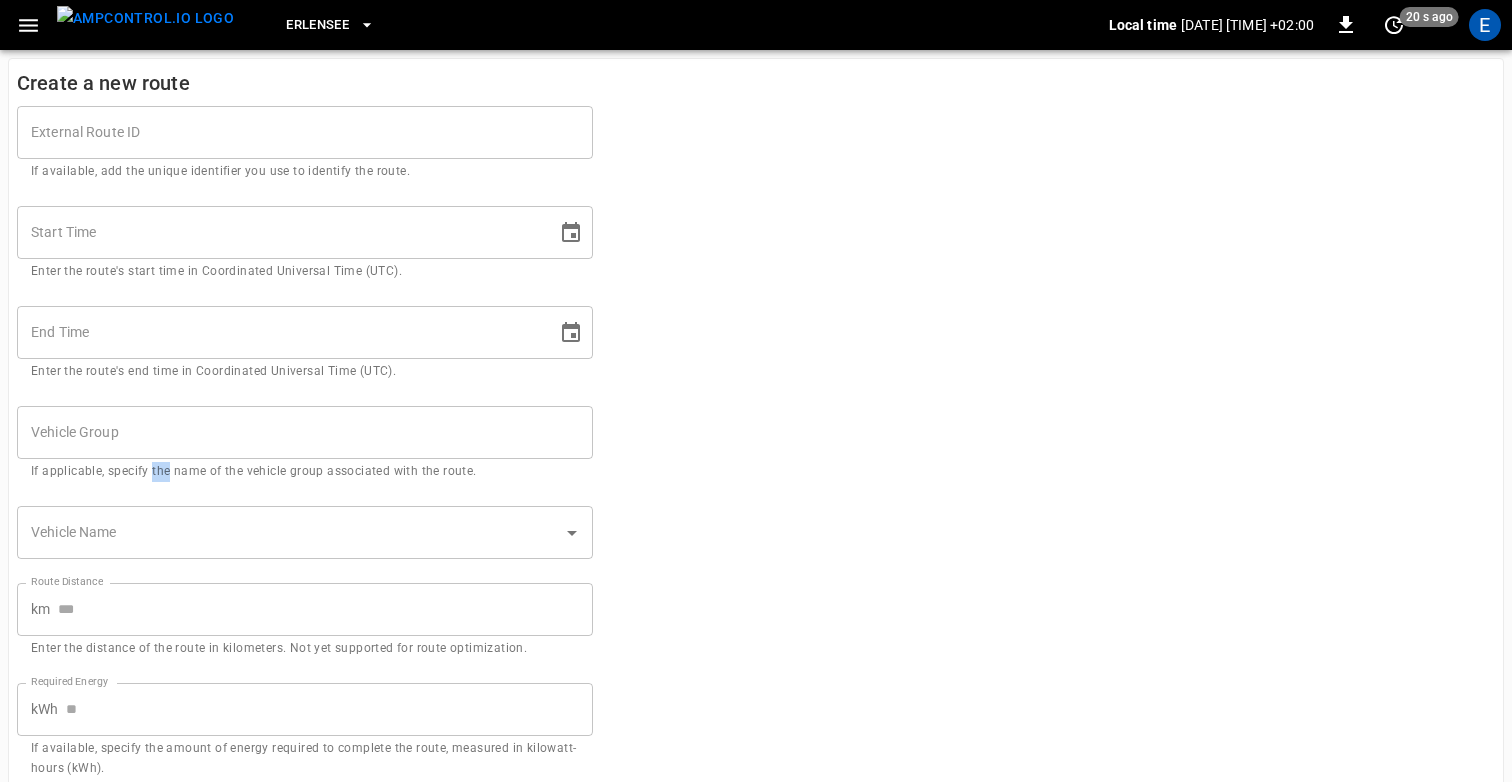click on "If applicable, specify the name of the vehicle group associated with the route." at bounding box center [305, 472] 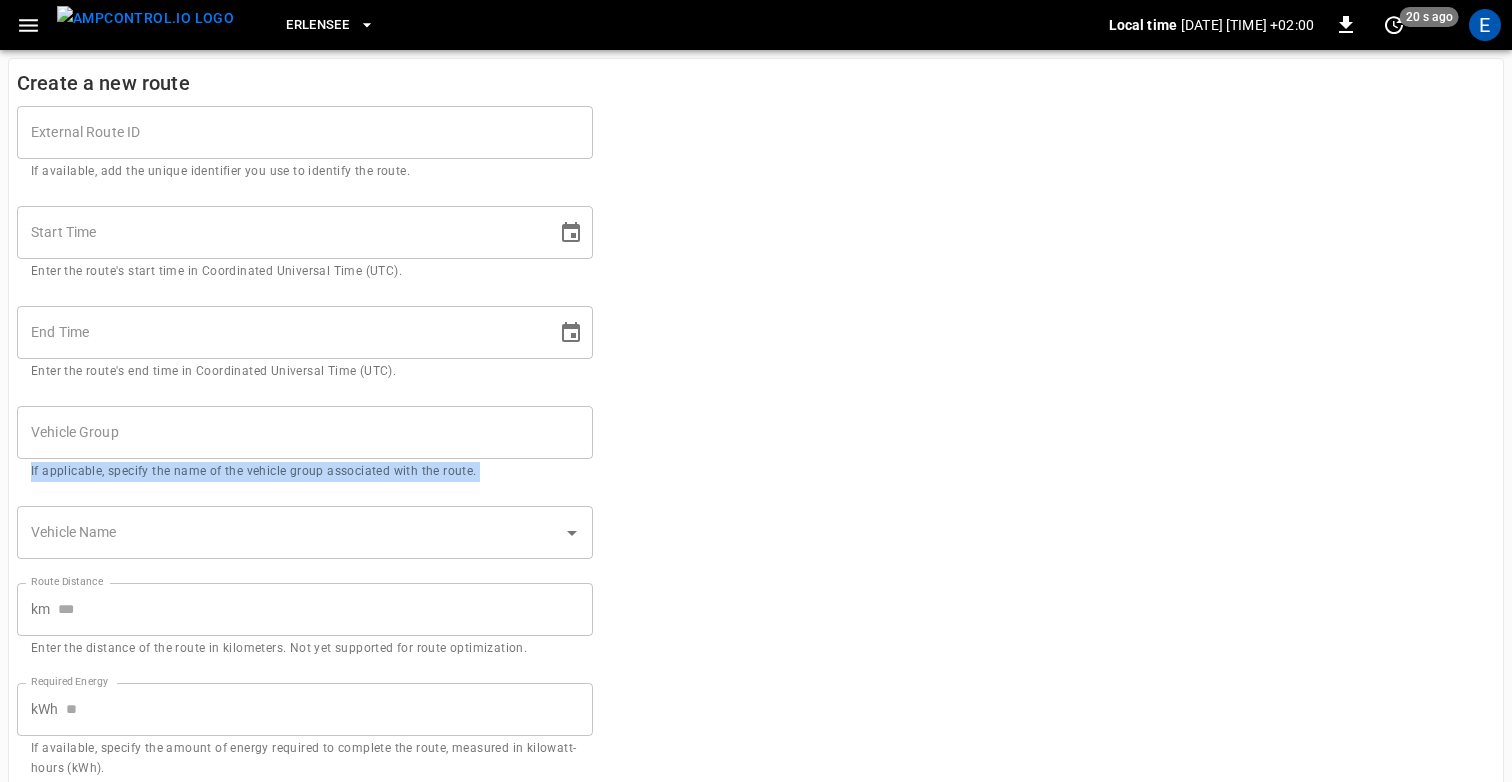 click on "If applicable, specify the name of the vehicle group associated with the route." at bounding box center [305, 472] 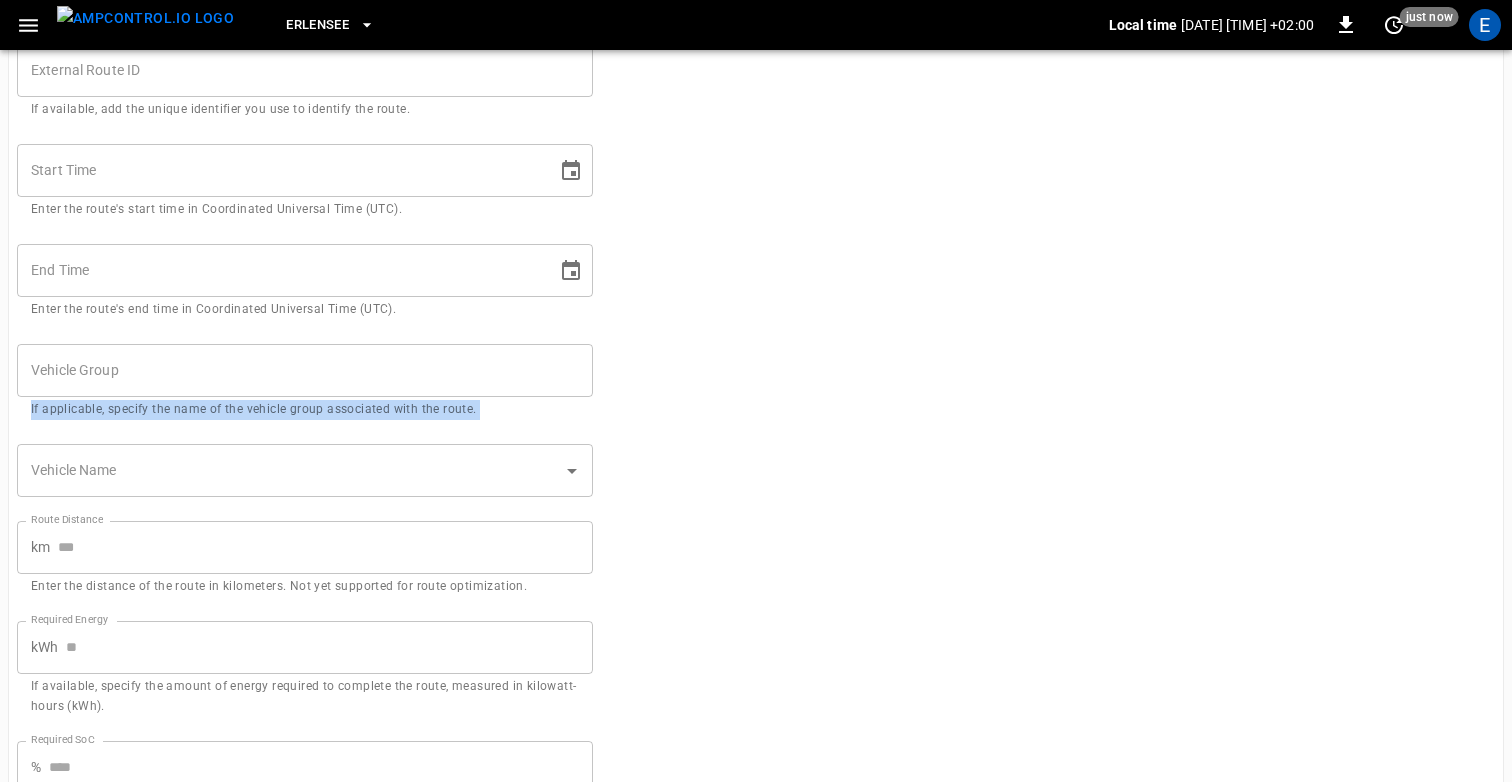 scroll, scrollTop: 63, scrollLeft: 0, axis: vertical 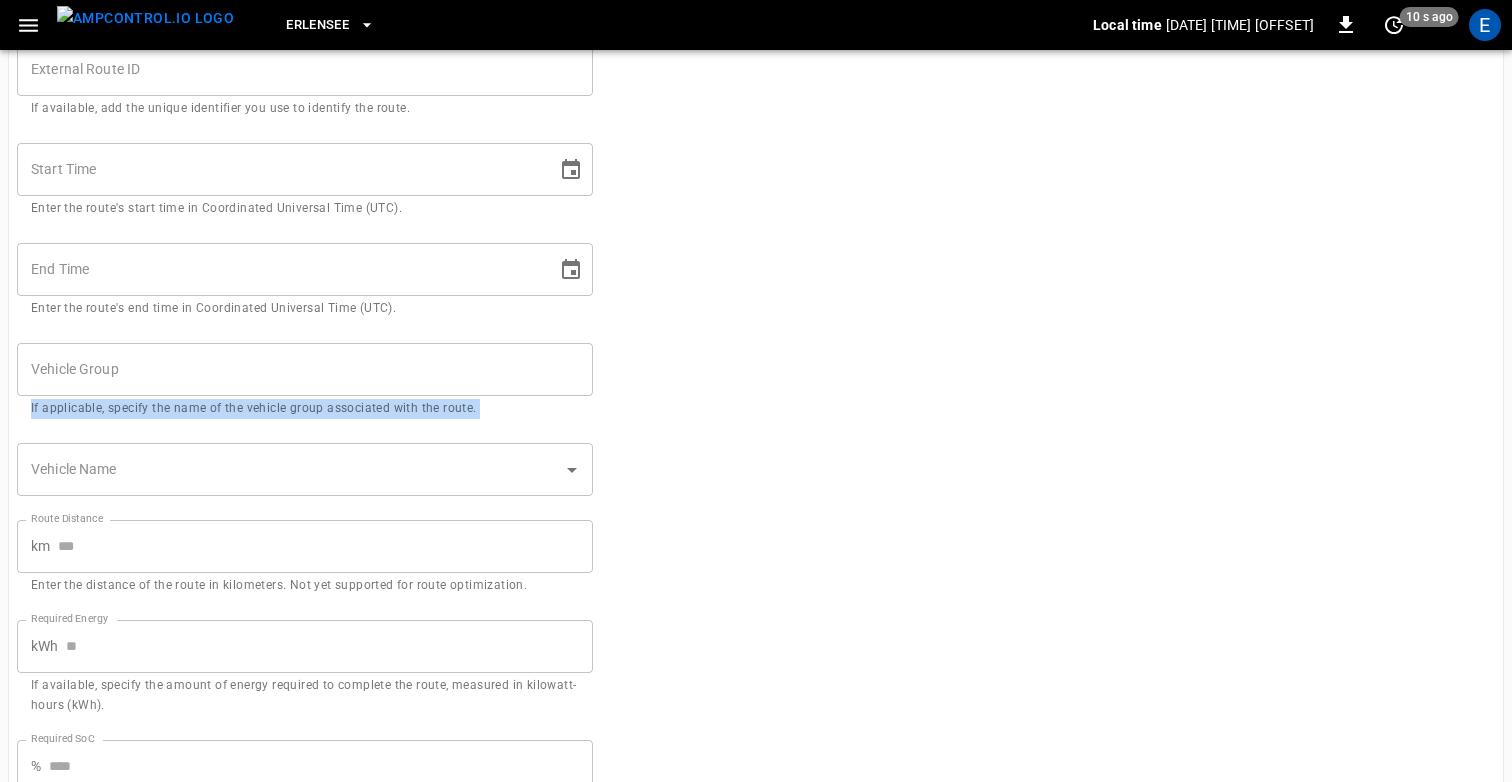 click on "External Route ID External Route ID If available, add the unique identifier you use to identify the route. Start Time Start Time Enter the route's start time in Coordinated Universal Time (UTC). End Time End Time Enter the route's end time in Coordinated Universal Time (UTC). Vehicle Group Vehicle Group If applicable, specify the name of the vehicle group associated with the route. Vehicle Name Vehicle Name Route Distance km Route Distance Enter the distance of the route in kilometers. Not yet supported for route optimization. Required Energy kWh Required Energy If available, specify the amount of energy required to complete the route, measured in kilowatt-hours (kWh). Required SoC % Required SoC If available, specify the vehicle's required state of charge (SoC) for the associated route. Cancel Save" at bounding box center (756, 433) 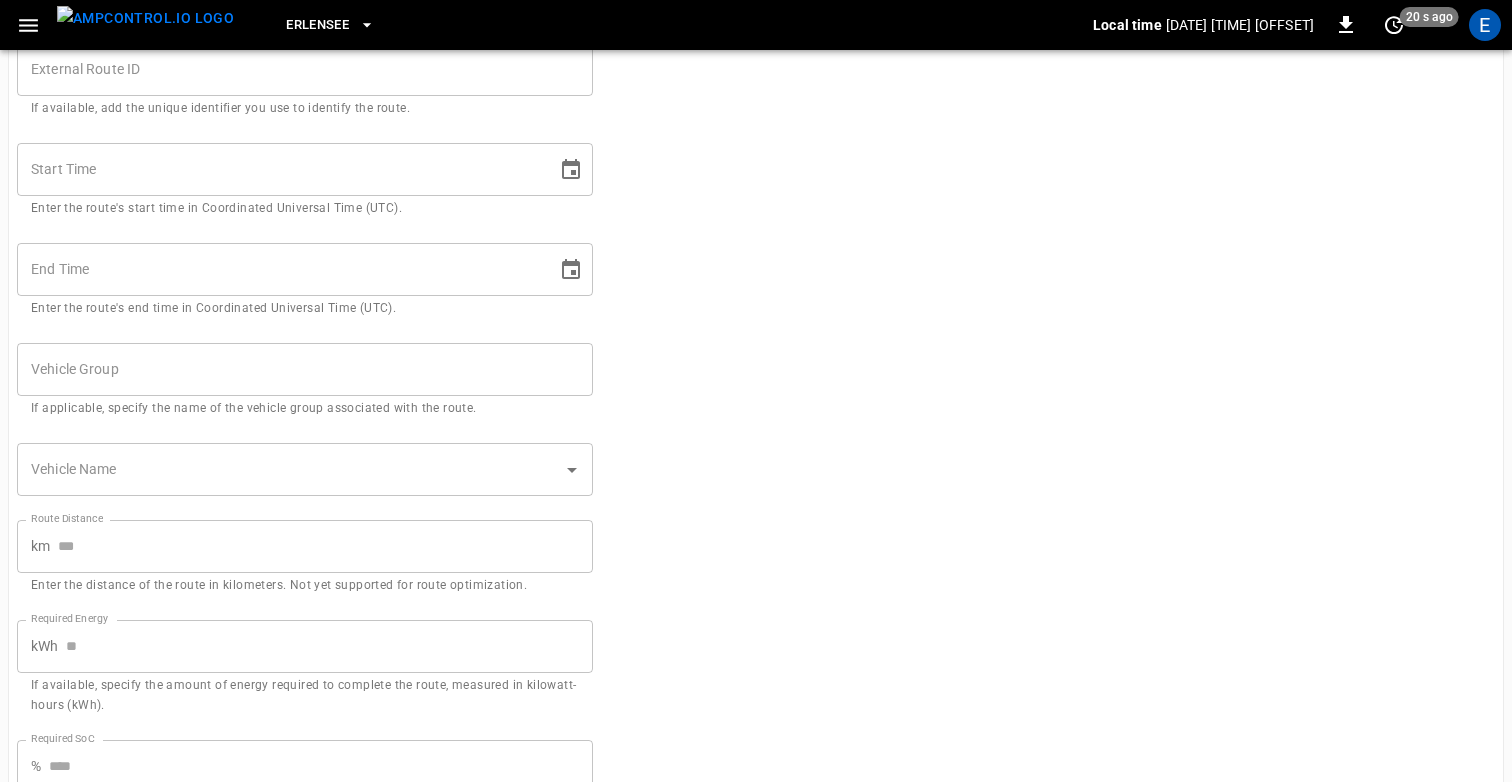 click on "Enter the distance of the route in kilometers. Not yet supported for route optimization." at bounding box center (305, 586) 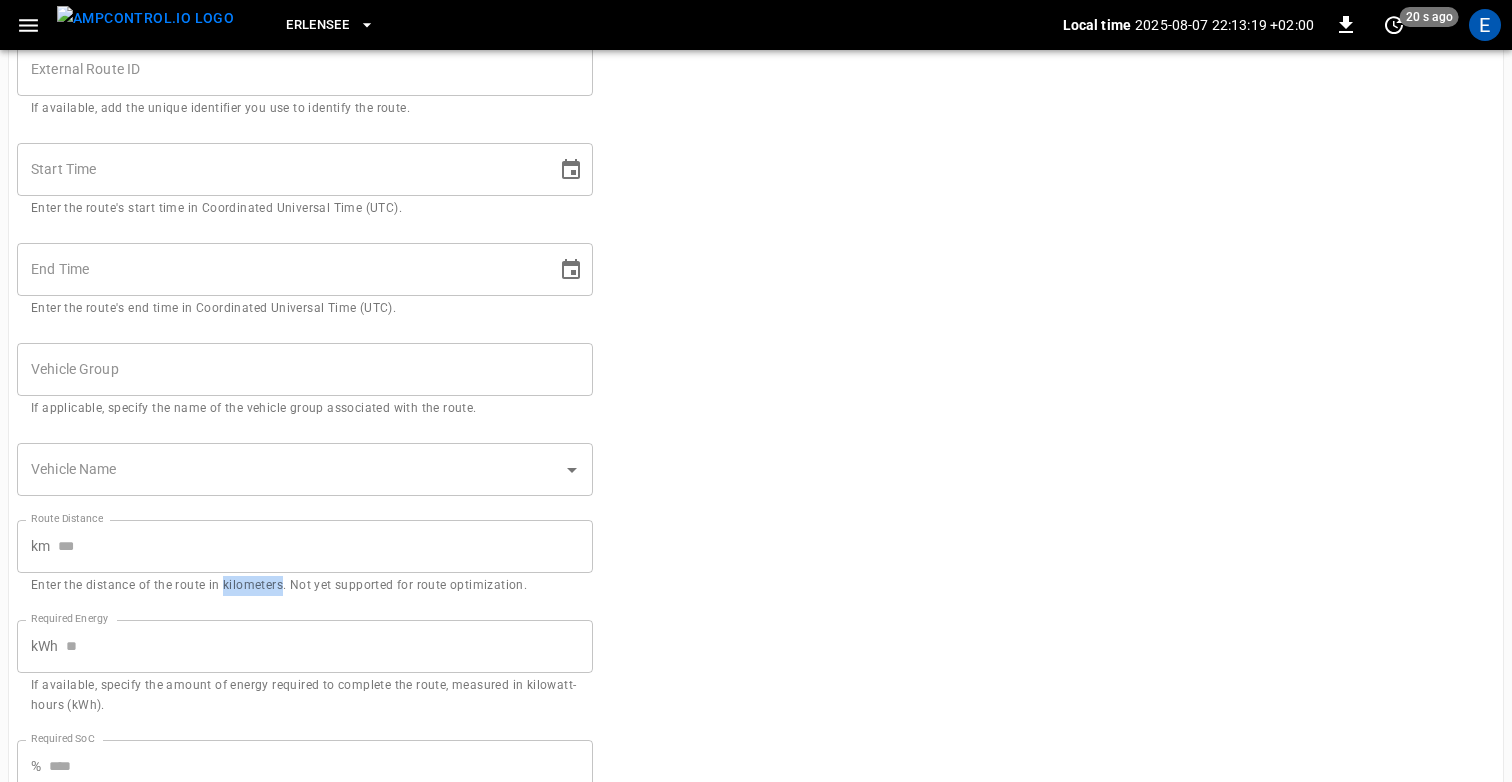 click on "Enter the distance of the route in kilometers. Not yet supported for route optimization." at bounding box center (305, 586) 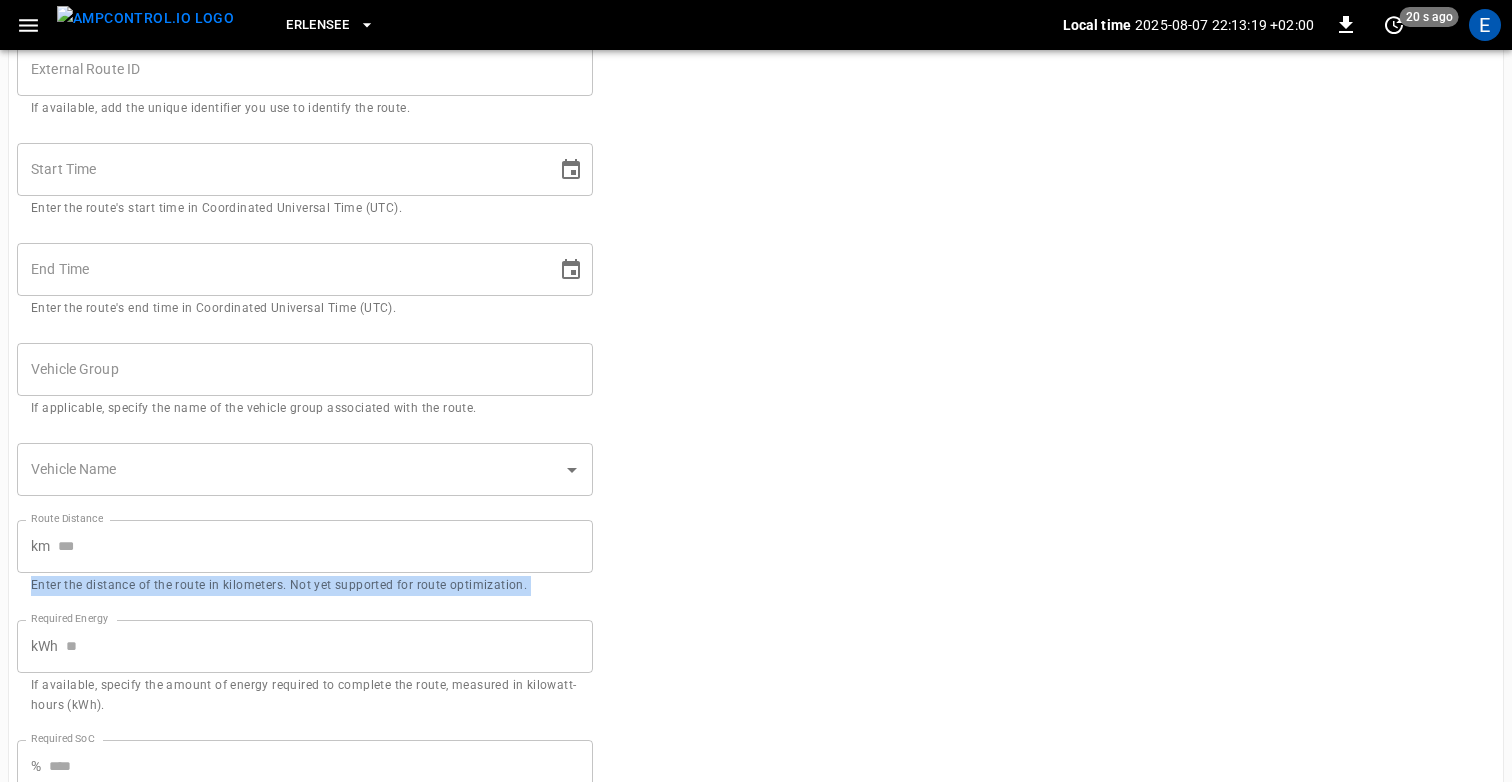 click on "Enter the distance of the route in kilometers. Not yet supported for route optimization." at bounding box center (305, 586) 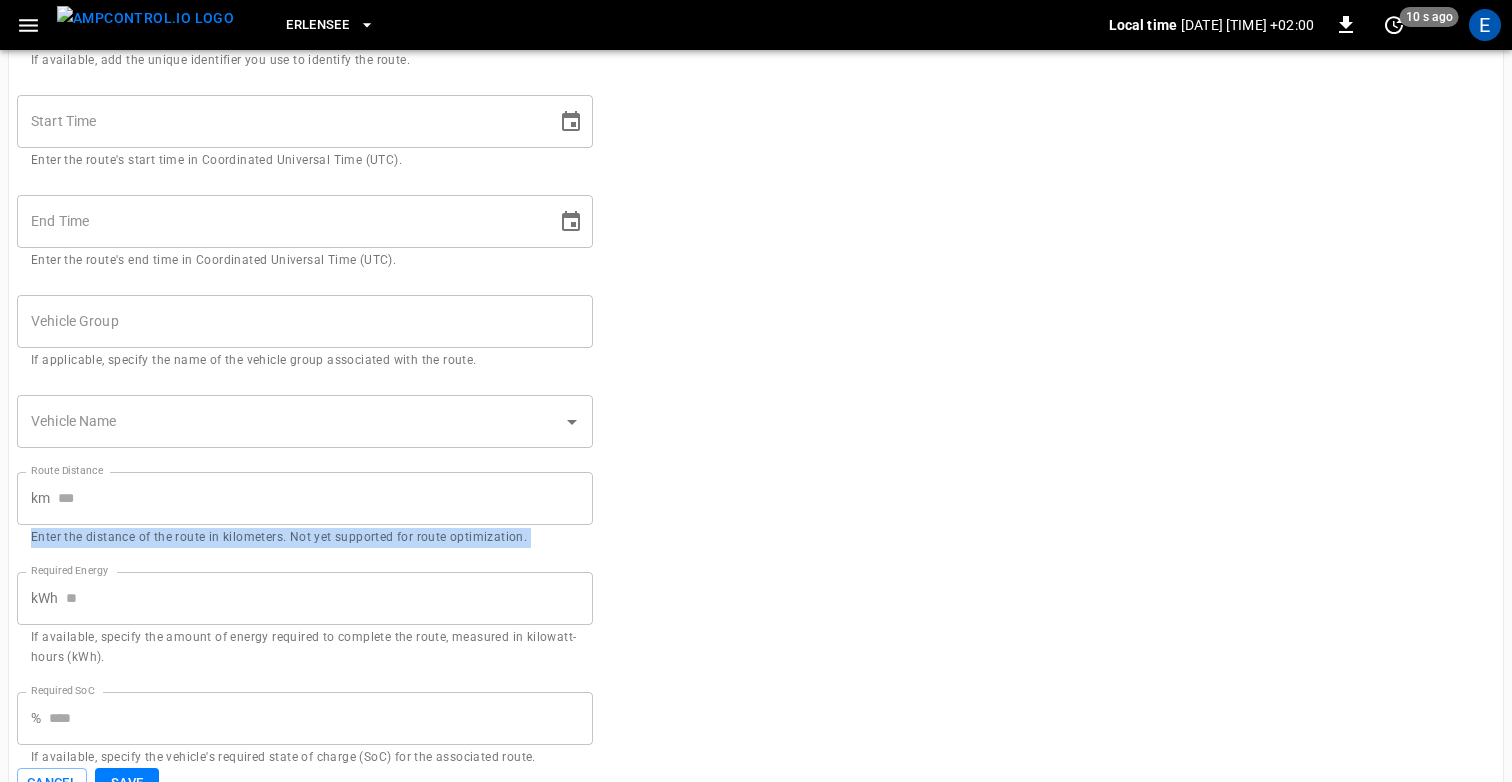 scroll, scrollTop: 114, scrollLeft: 0, axis: vertical 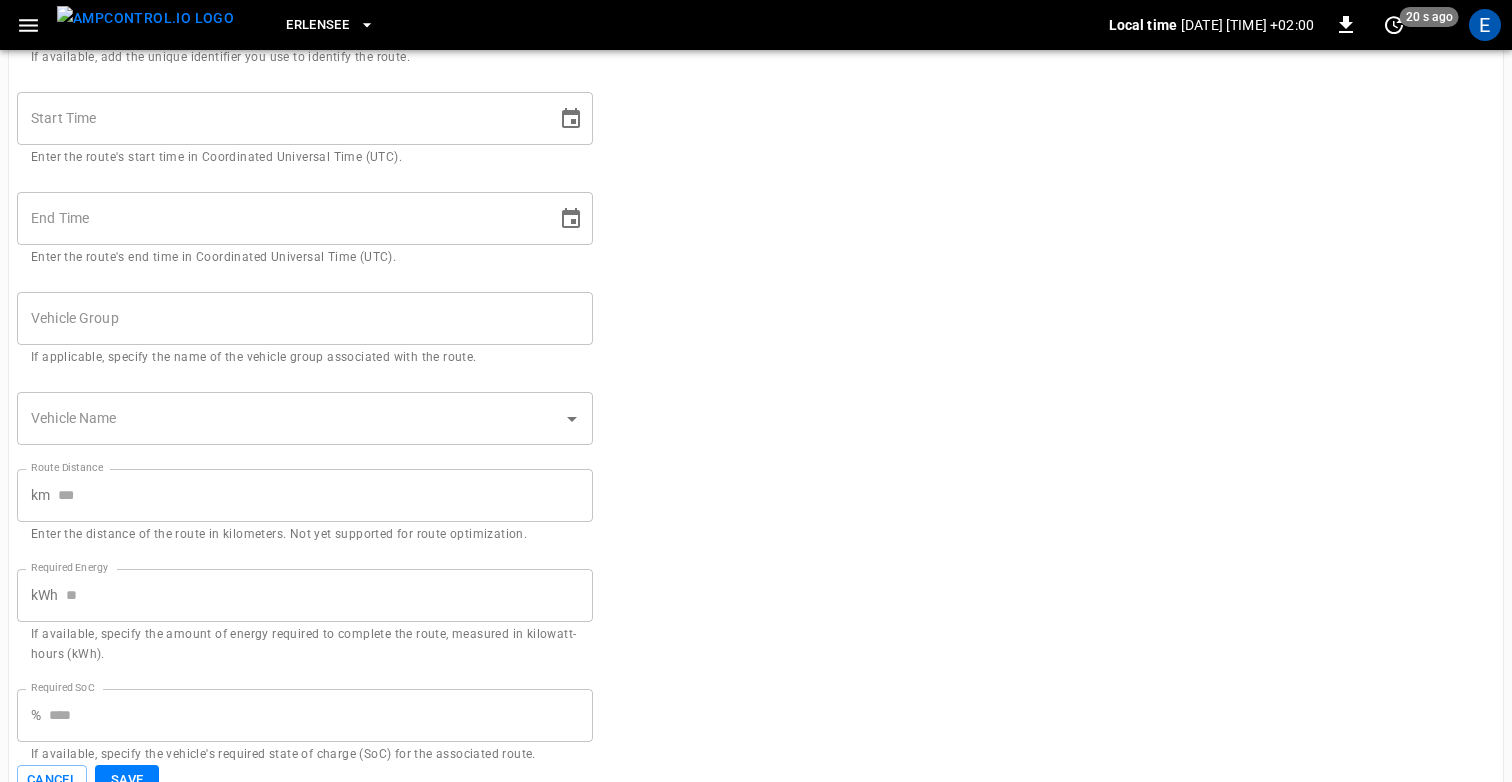 click on "If available, specify the amount of energy required to complete the route, measured in kilowatt-hours (kWh)." at bounding box center (305, 645) 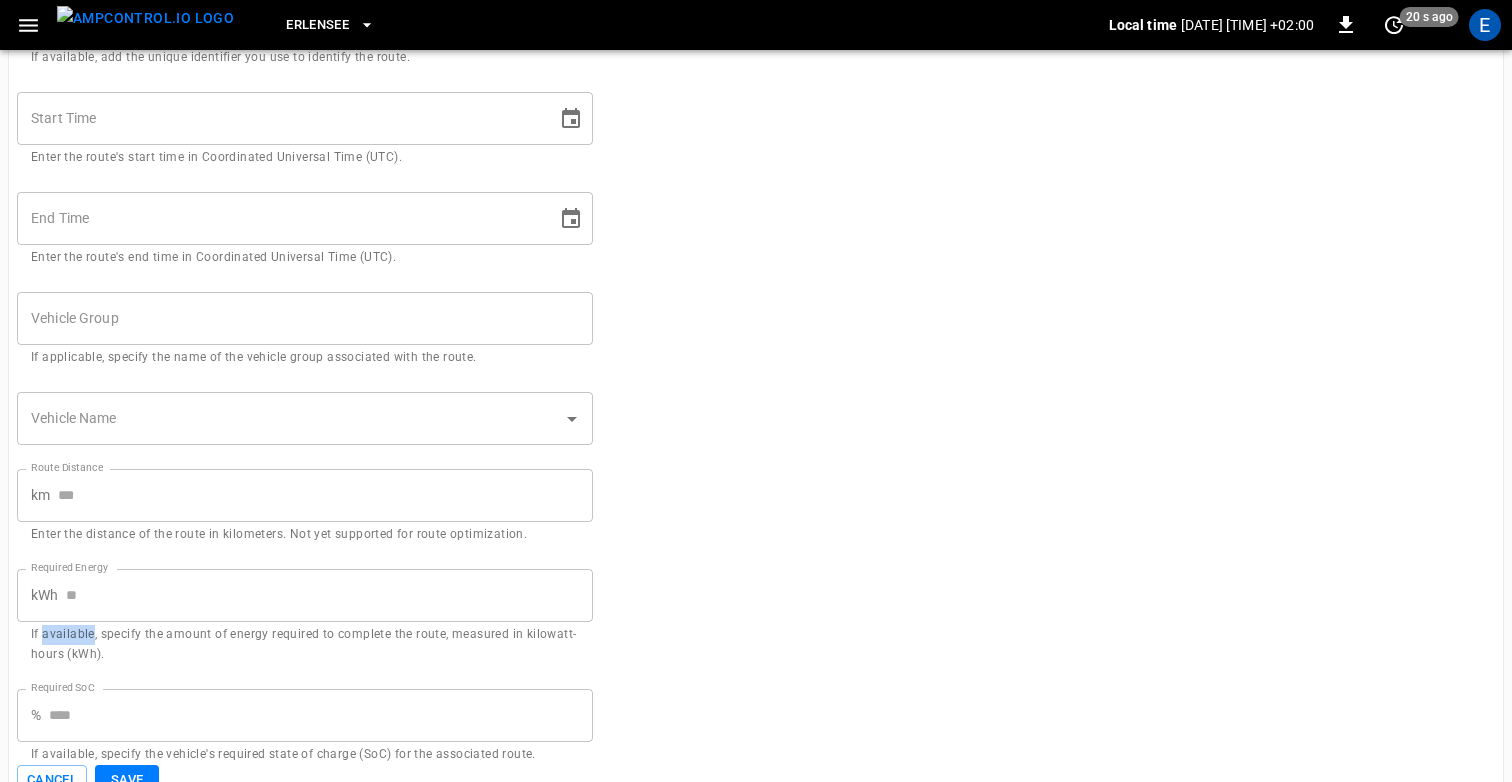 click on "If available, specify the amount of energy required to complete the route, measured in kilowatt-hours (kWh)." at bounding box center [305, 645] 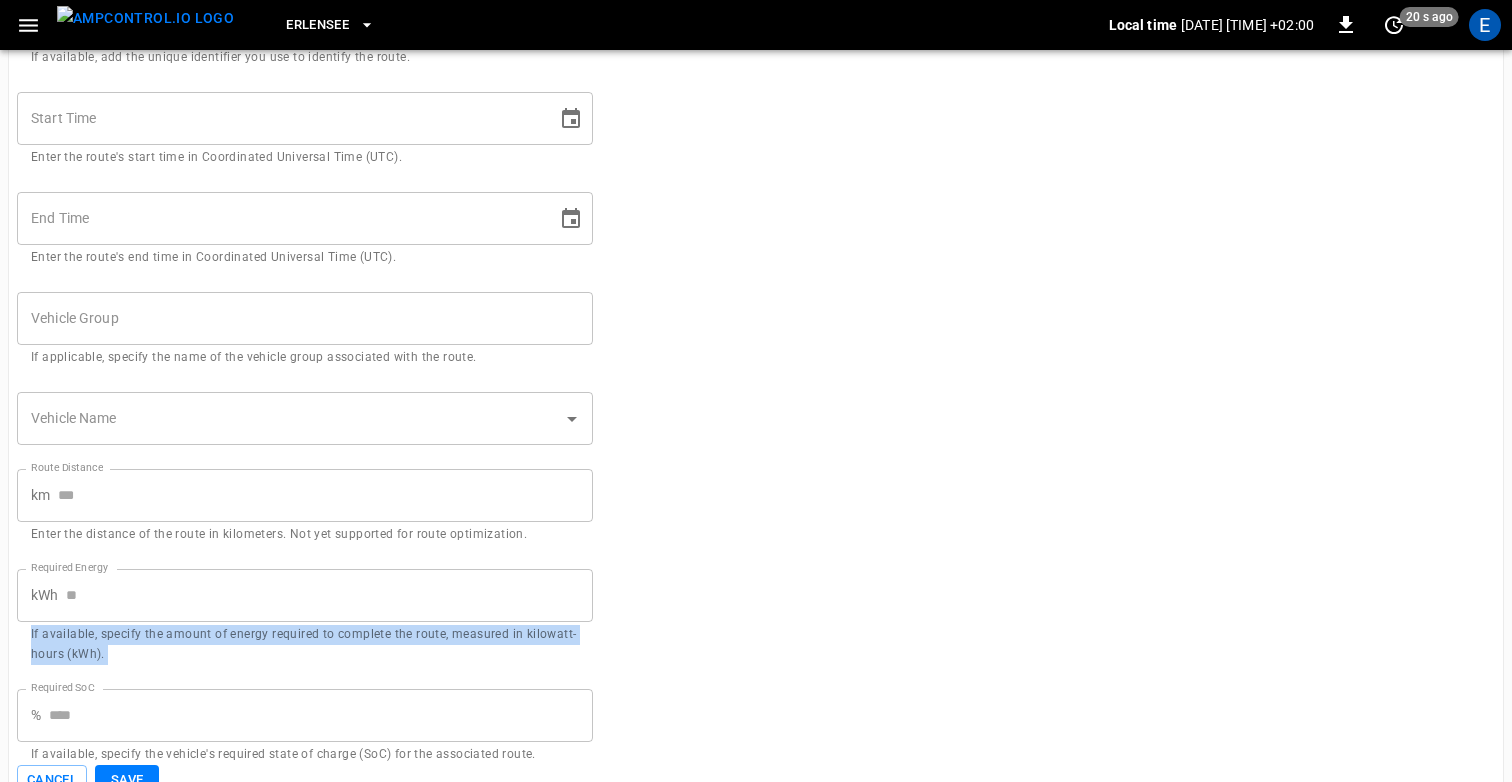 click on "If available, specify the amount of energy required to complete the route, measured in kilowatt-hours (kWh)." at bounding box center (305, 645) 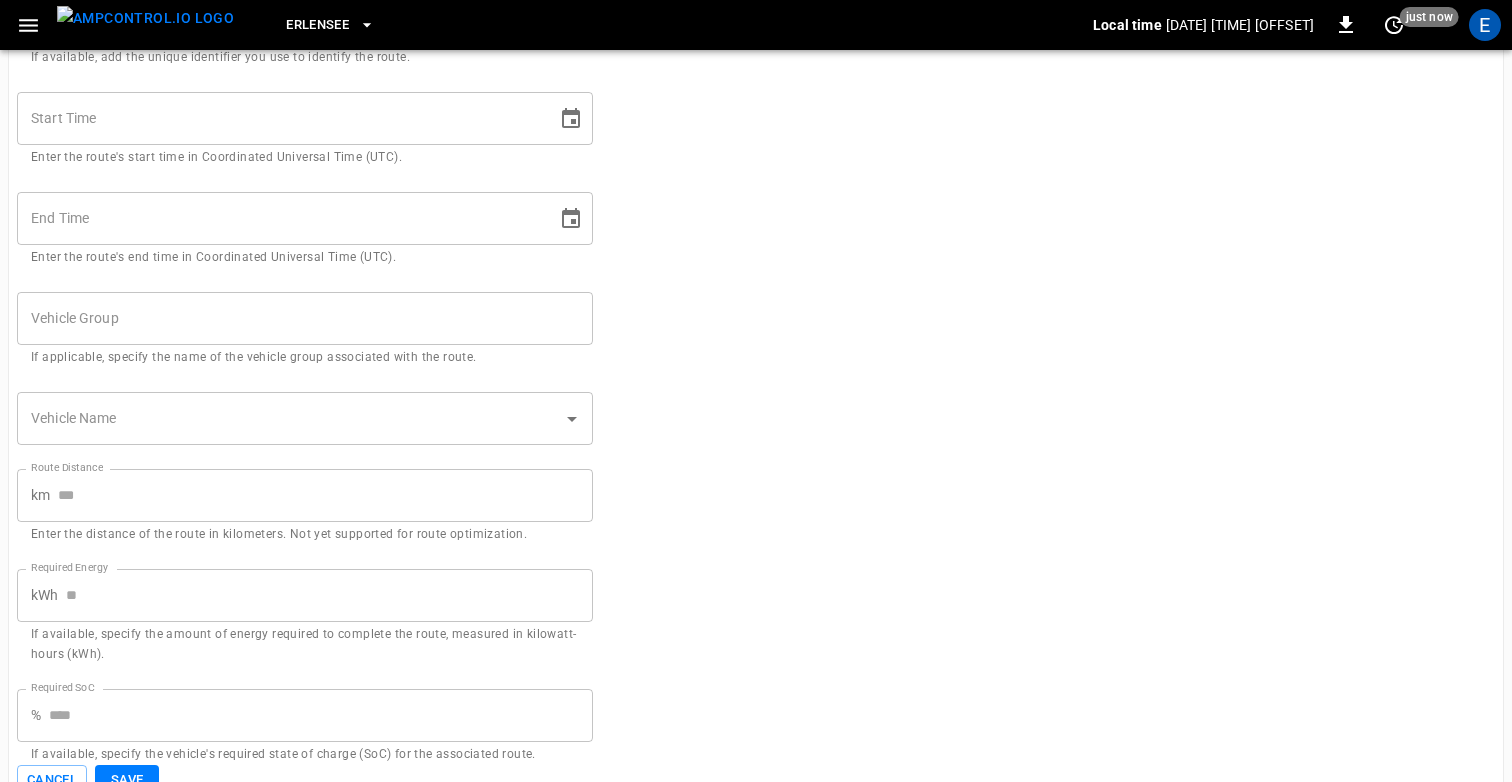 click on "External Route ID External Route ID If available, add the unique identifier you use to identify the route. Start Time Start Time Enter the route's start time in Coordinated Universal Time (UTC). End Time End Time Enter the route's end time in Coordinated Universal Time (UTC). Vehicle Group Vehicle Group If applicable, specify the name of the vehicle group associated with the route. Vehicle Name Vehicle Name Route Distance km Route Distance Enter the distance of the route in kilometers. Not yet supported for route optimization. Required Energy kWh Required Energy If available, specify the amount of energy required to complete the route, measured in kilowatt-hours (kWh). Required SoC % Required SoC If available, specify the vehicle's required state of charge (SoC) for the associated route. Cancel Save" at bounding box center (756, 382) 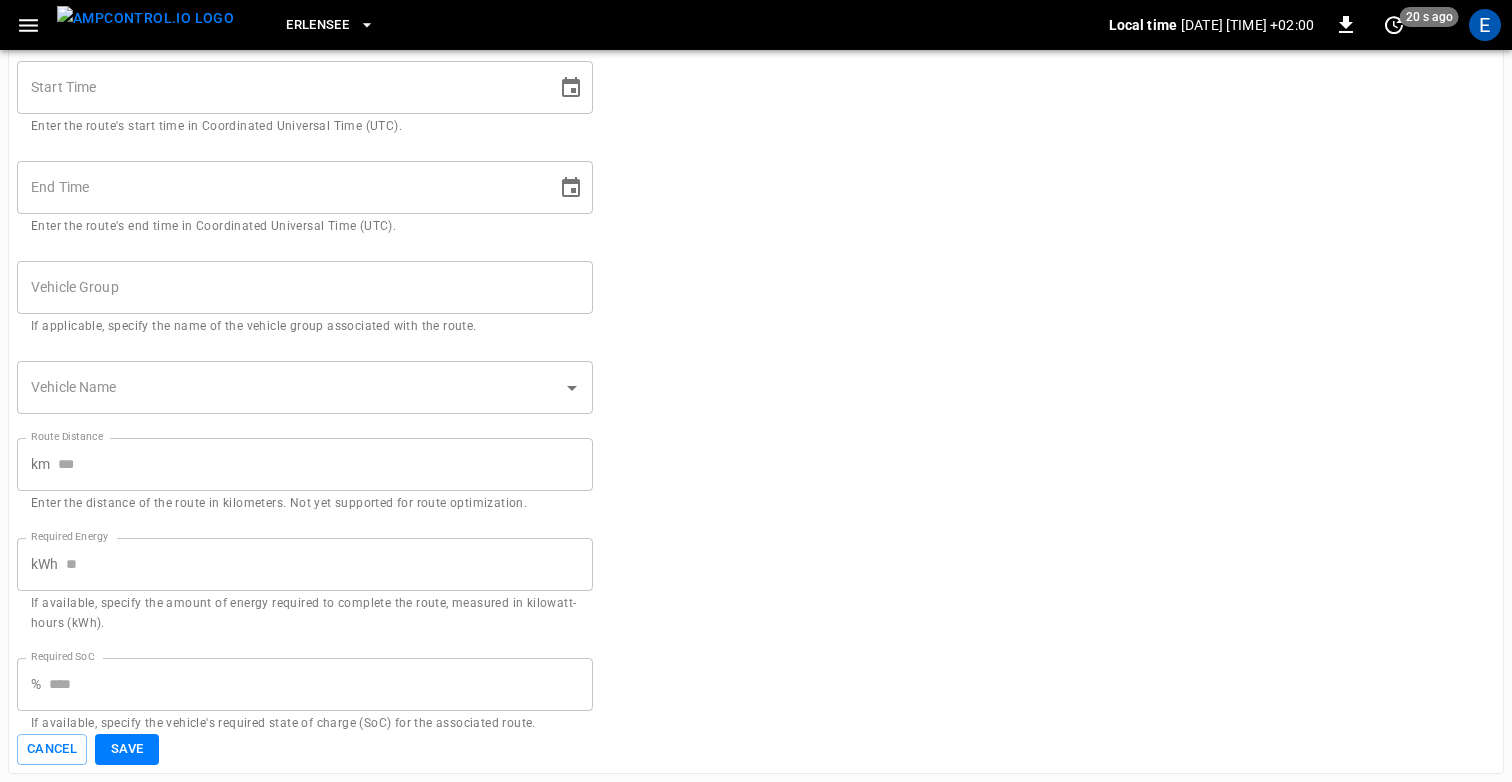 click on "If available, specify the vehicle's required state of charge (SoC) for the associated route." at bounding box center [305, 724] 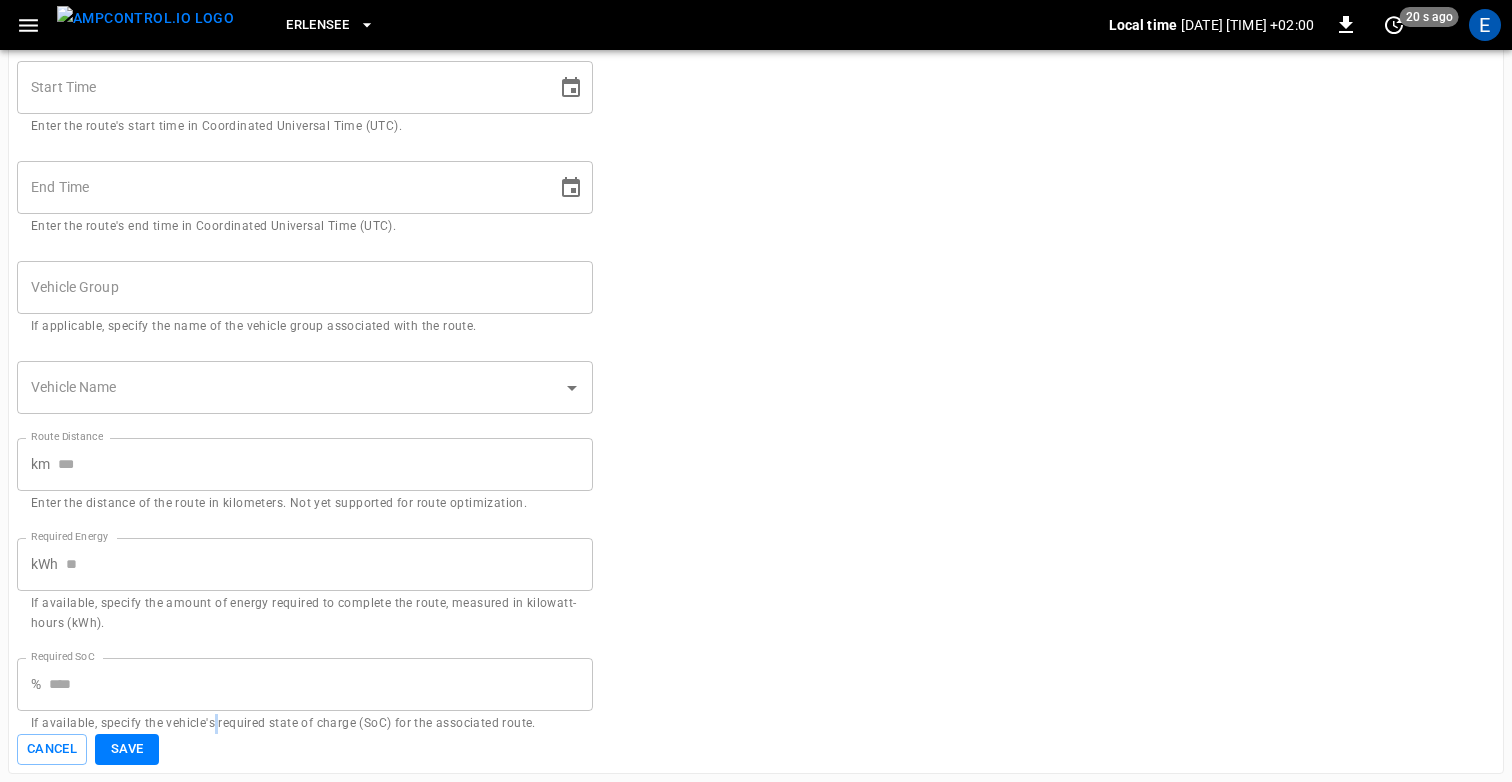 click on "If available, specify the vehicle's required state of charge (SoC) for the associated route." at bounding box center [305, 724] 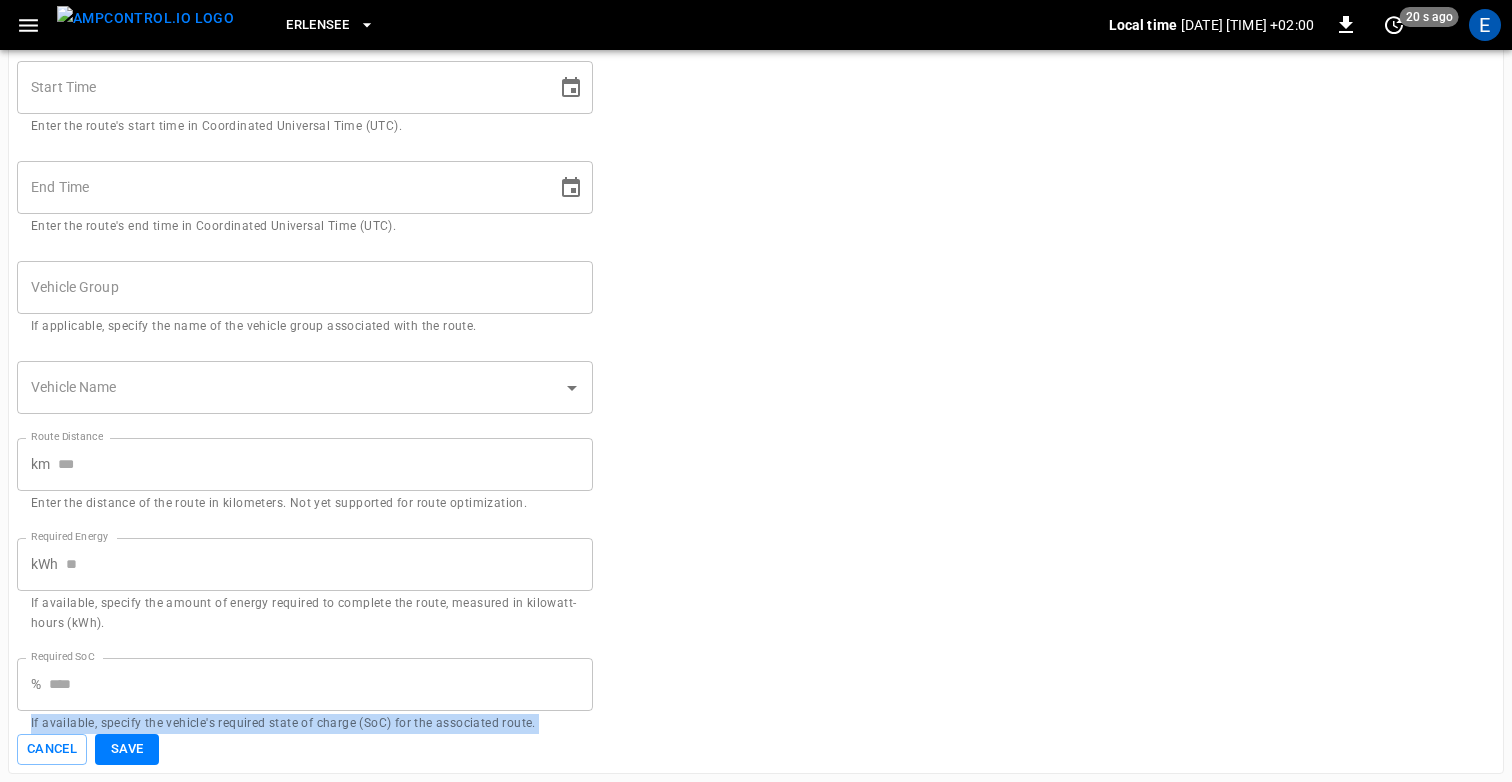 click on "If available, specify the vehicle's required state of charge (SoC) for the associated route." at bounding box center (305, 724) 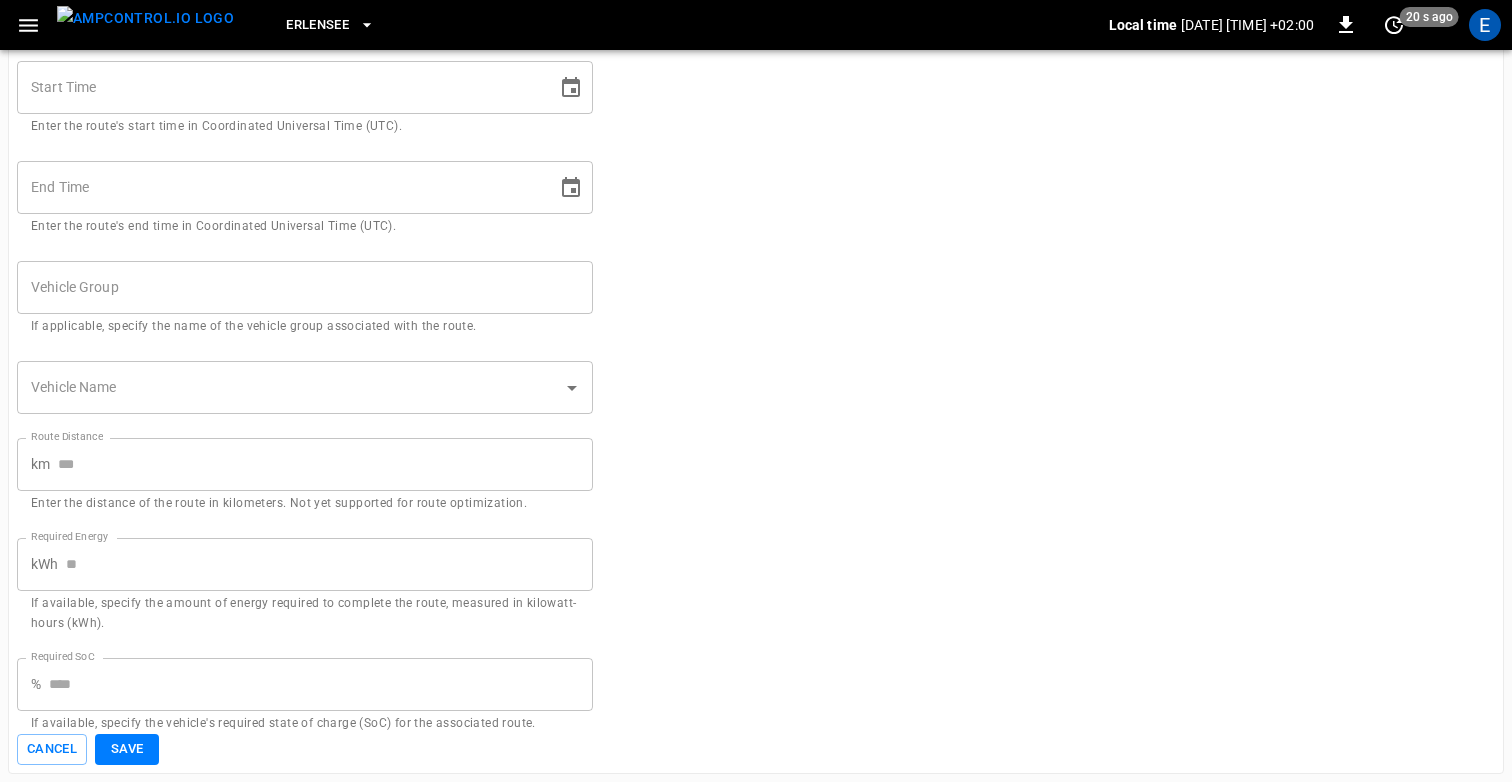 click on "External Route ID External Route ID If available, add the unique identifier you use to identify the route. Start Time Start Time Enter the route's start time in Coordinated Universal Time (UTC). End Time End Time Enter the route's end time in Coordinated Universal Time (UTC). Vehicle Group Vehicle Group If applicable, specify the name of the vehicle group associated with the route. Vehicle Name Vehicle Name Route Distance km Route Distance Enter the distance of the route in kilometers. Not yet supported for route optimization. Required Energy kWh Required Energy If available, specify the amount of energy required to complete the route, measured in kilowatt-hours (kWh). Required SoC % Required SoC If available, specify the vehicle's required state of charge (SoC) for the associated route. Cancel Save" at bounding box center (756, 351) 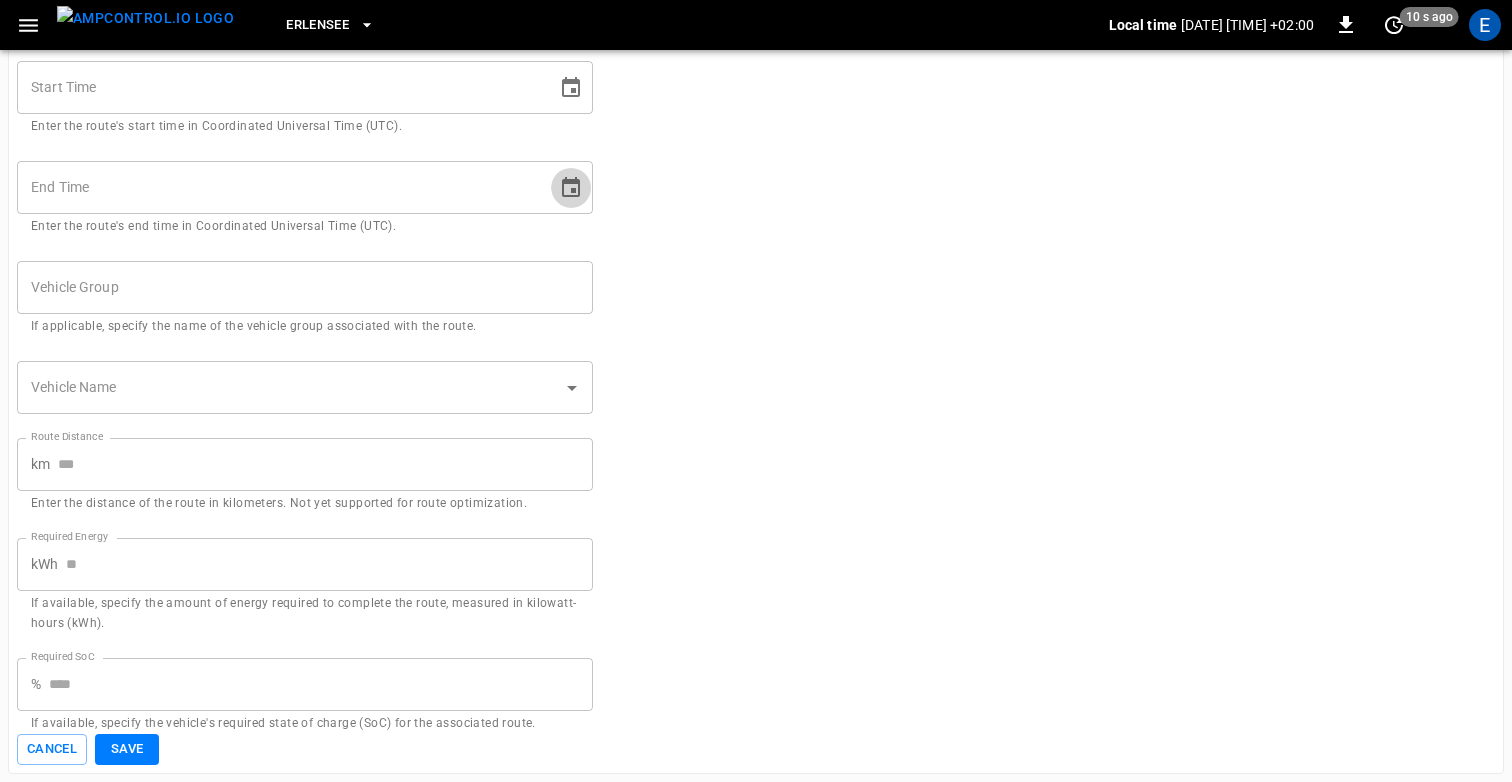 click 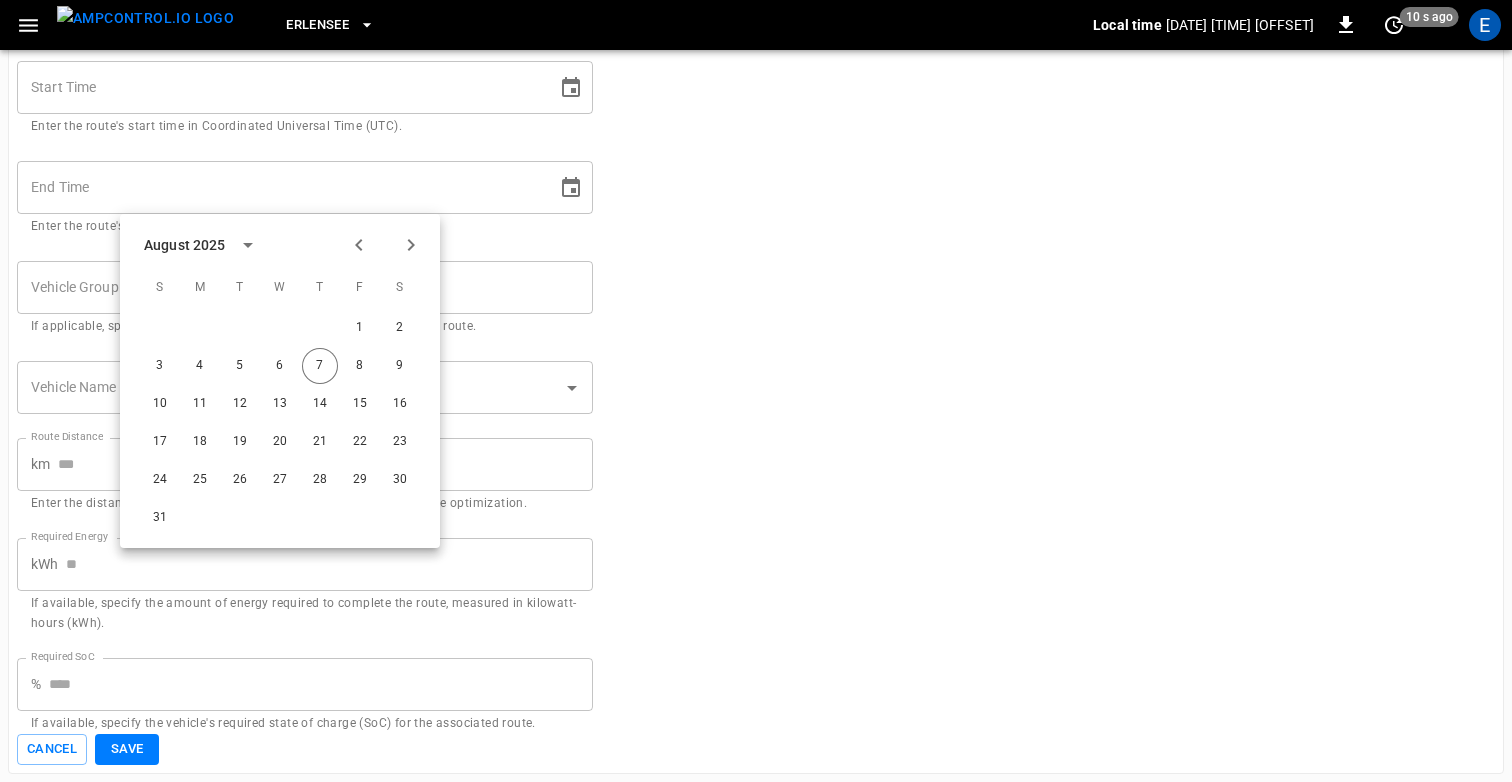 click on "External Route ID External Route ID If available, add the unique identifier you use to identify the route. Start Time Start Time Enter the route's start time in Coordinated Universal Time (UTC). End Time End Time Enter the route's end time in Coordinated Universal Time (UTC). Vehicle Group Vehicle Group If applicable, specify the name of the vehicle group associated with the route. Vehicle Name Vehicle Name Route Distance km Route Distance Enter the distance of the route in kilometers. Not yet supported for route optimization. Required Energy kWh Required Energy If available, specify the amount of energy required to complete the route, measured in kilowatt-hours (kWh). Required SoC % Required SoC If available, specify the vehicle's required state of charge (SoC) for the associated route. Cancel Save" at bounding box center (756, 351) 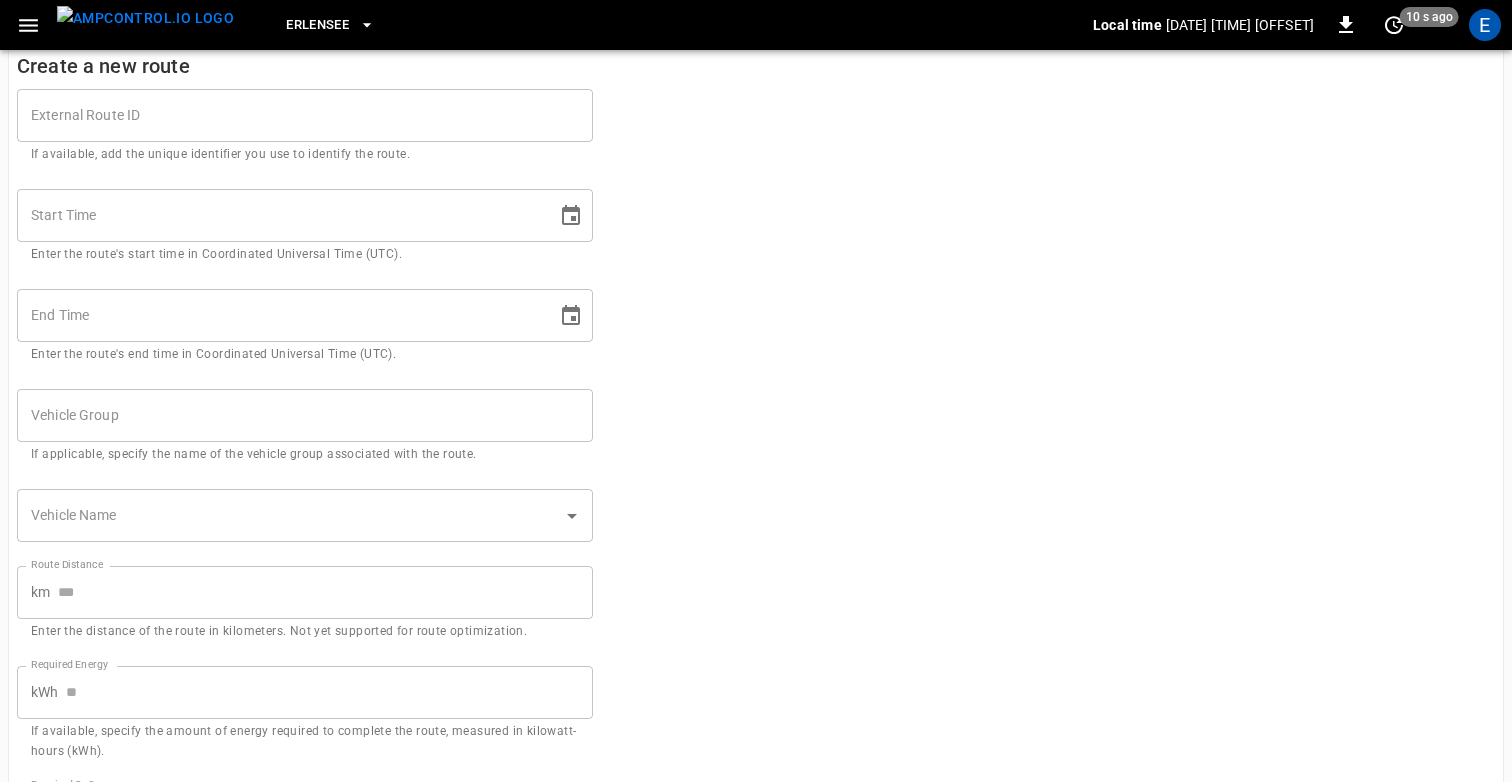 scroll, scrollTop: 10, scrollLeft: 0, axis: vertical 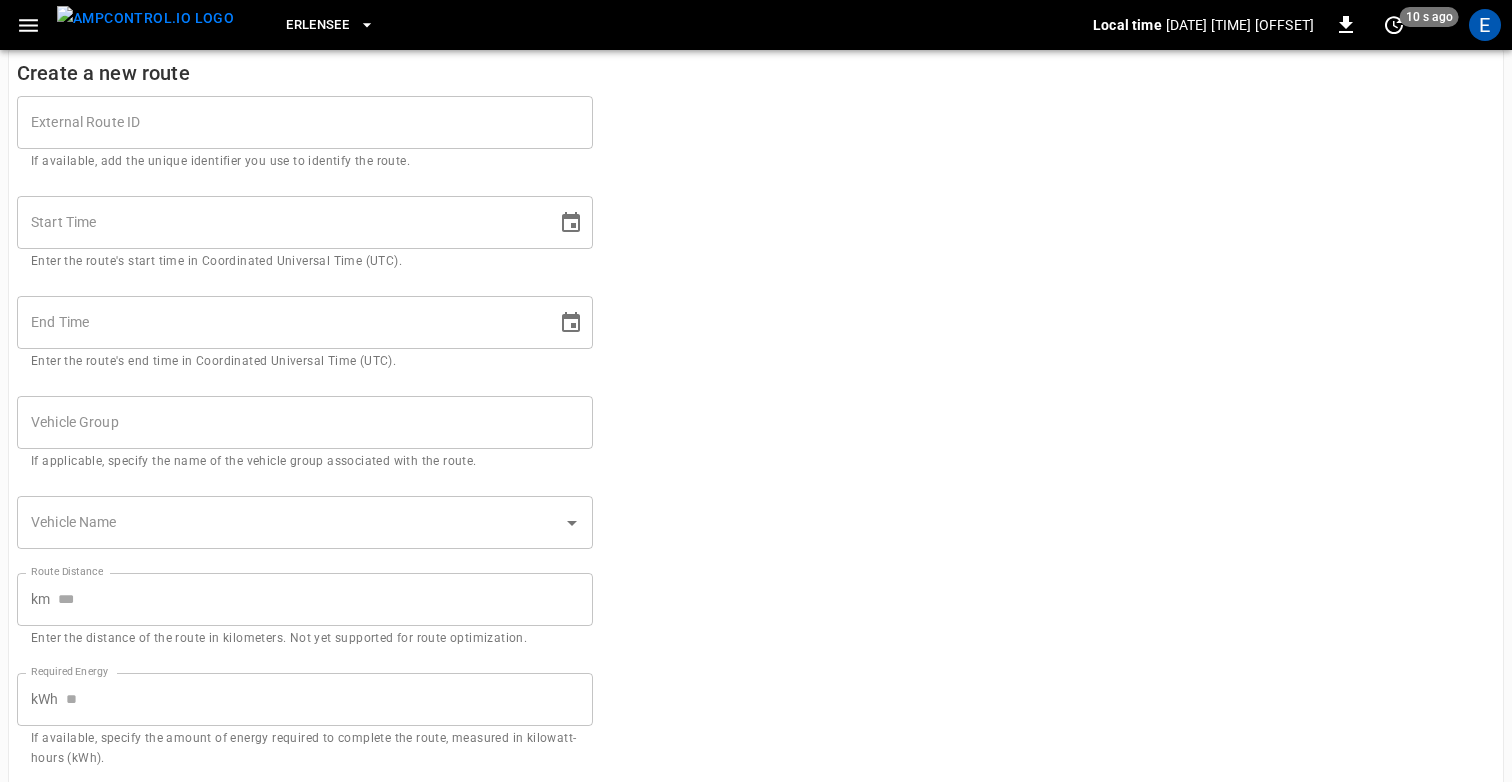 type 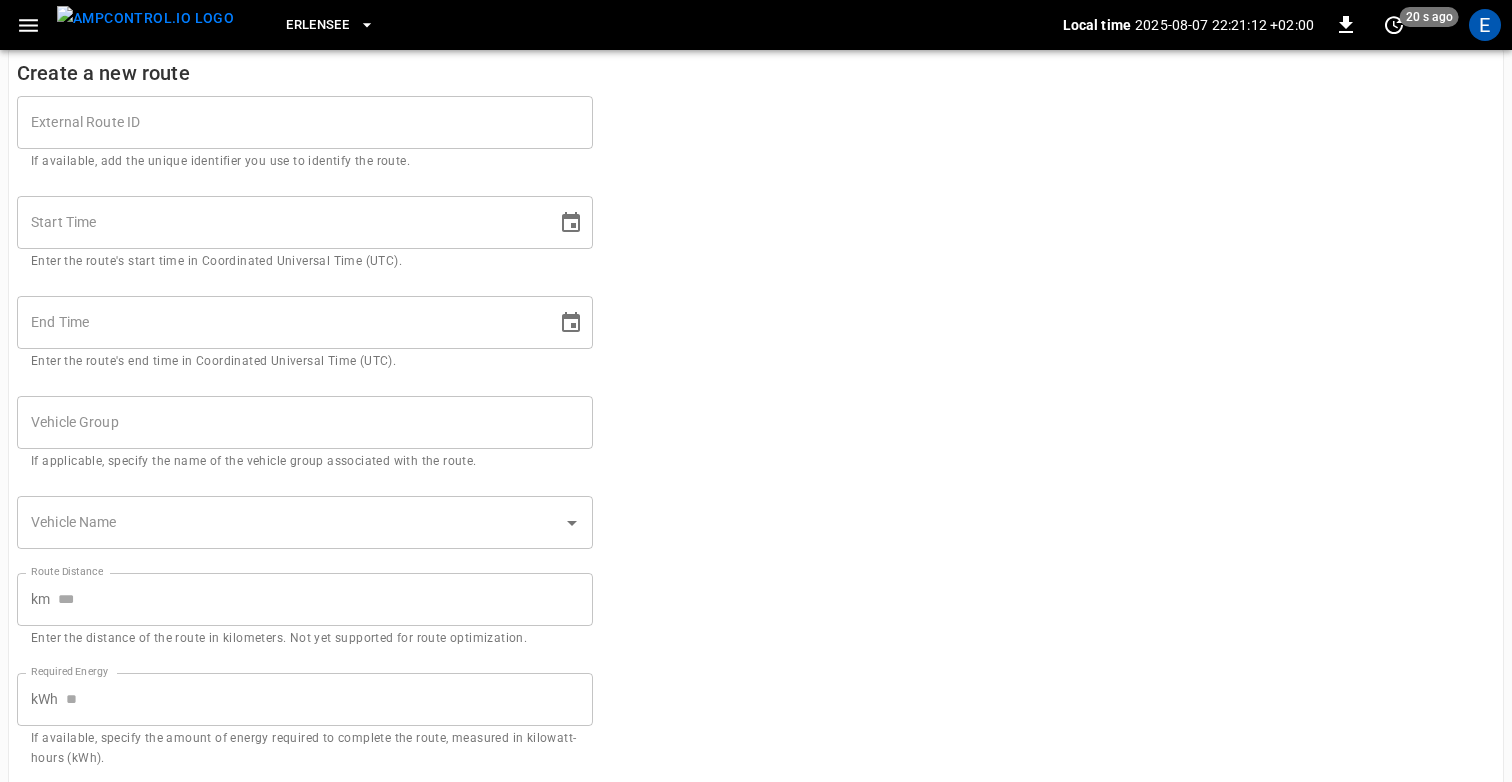 click on "External Route ID External Route ID If available, add the unique identifier you use to identify the route. Start Time Start Time Enter the route's start time in Coordinated Universal Time (UTC). End Time End Time Enter the route's end time in Coordinated Universal Time (UTC). Vehicle Group Vehicle Group If applicable, specify the name of the vehicle group associated with the route. Vehicle Name Vehicle Name Route Distance km Route Distance Enter the distance of the route in kilometers. Not yet supported for route optimization. Required Energy kWh Required Energy If available, specify the amount of energy required to complete the route, measured in kilowatt-hours (kWh). Required SoC % Required SoC If available, specify the vehicle's required state of charge (SoC) for the associated route. Cancel Save" at bounding box center (756, 486) 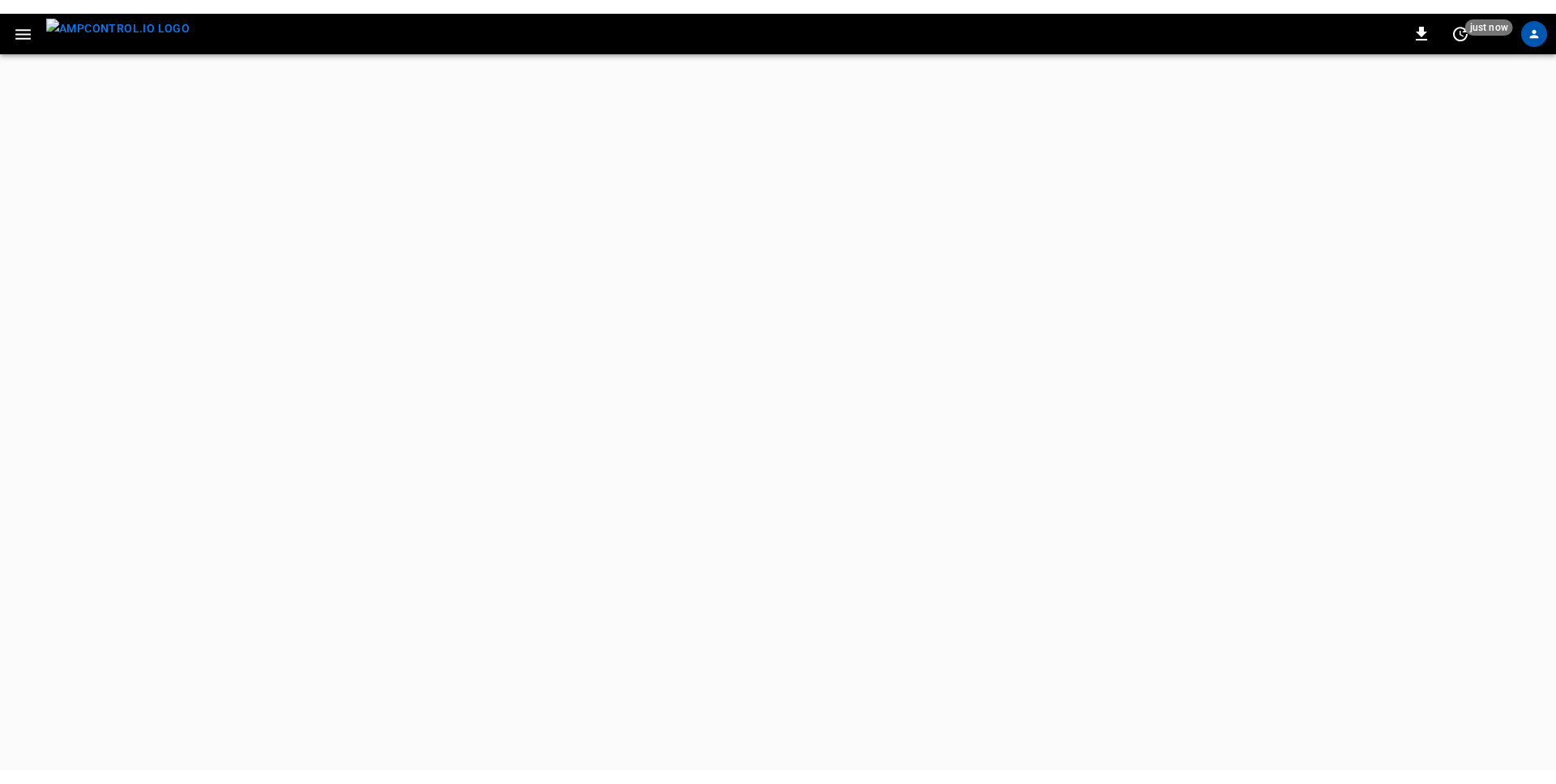 scroll, scrollTop: 0, scrollLeft: 0, axis: both 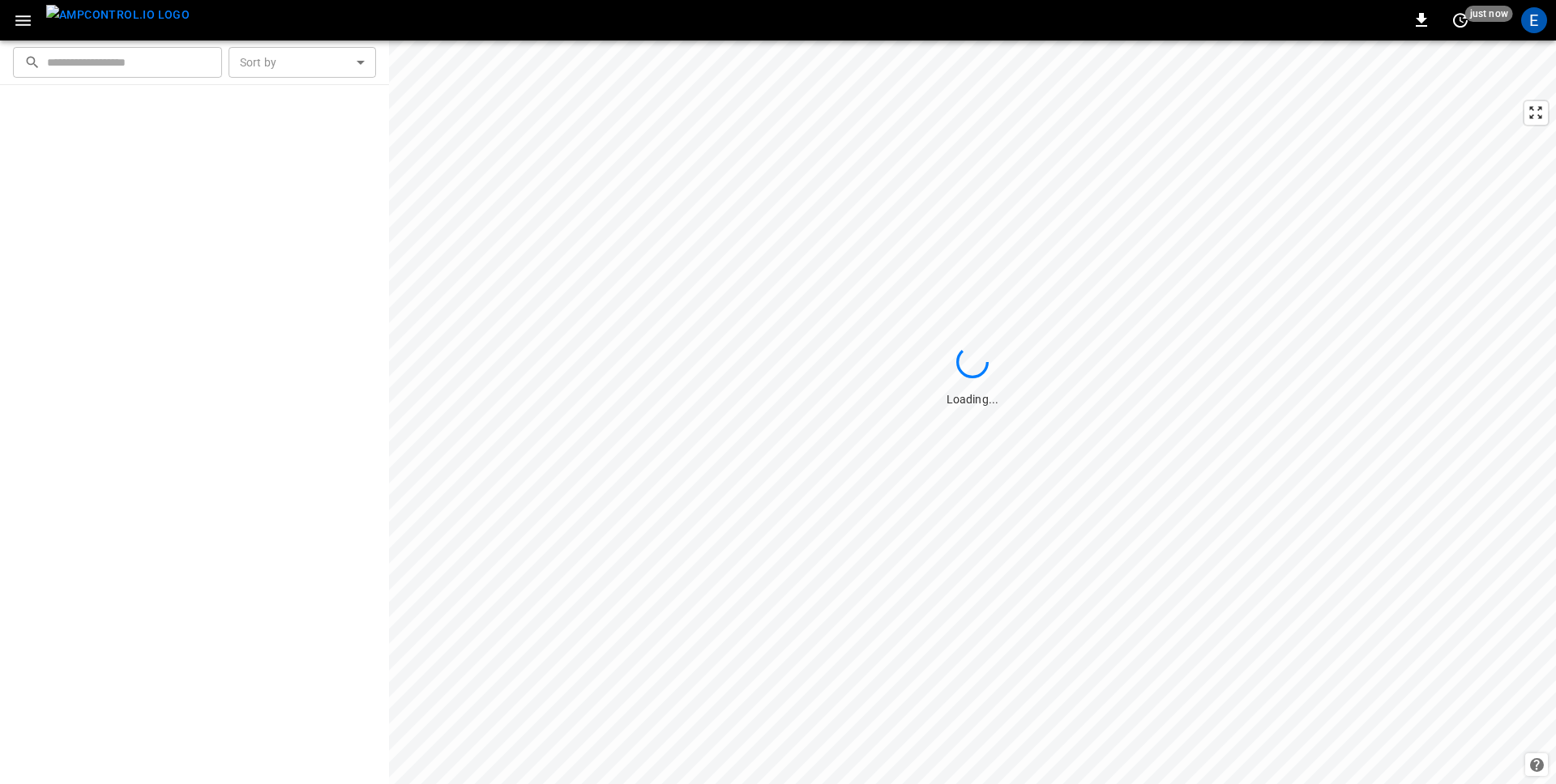 click at bounding box center (23, 20) 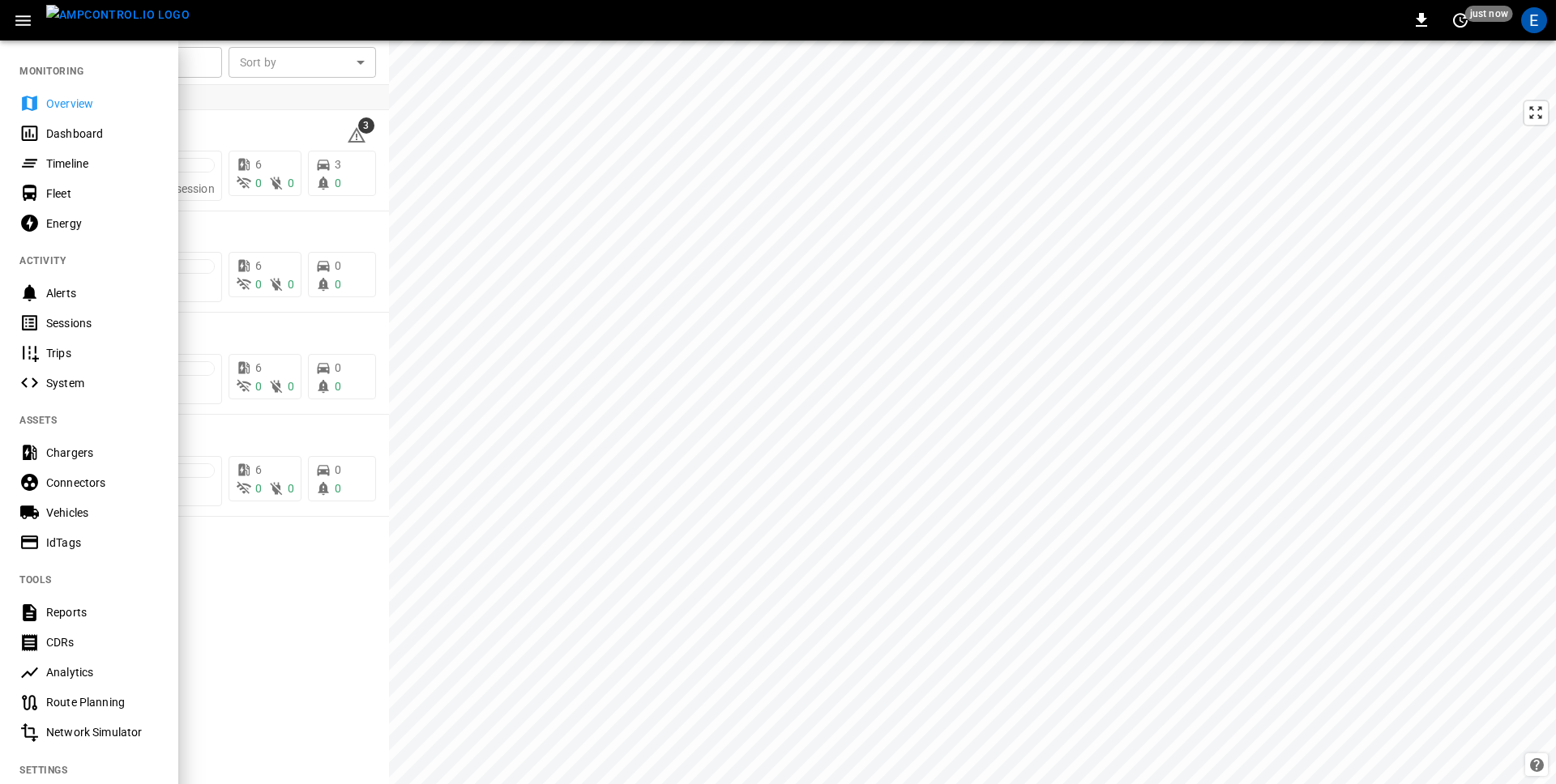 click on "Sessions" at bounding box center [102, 323] 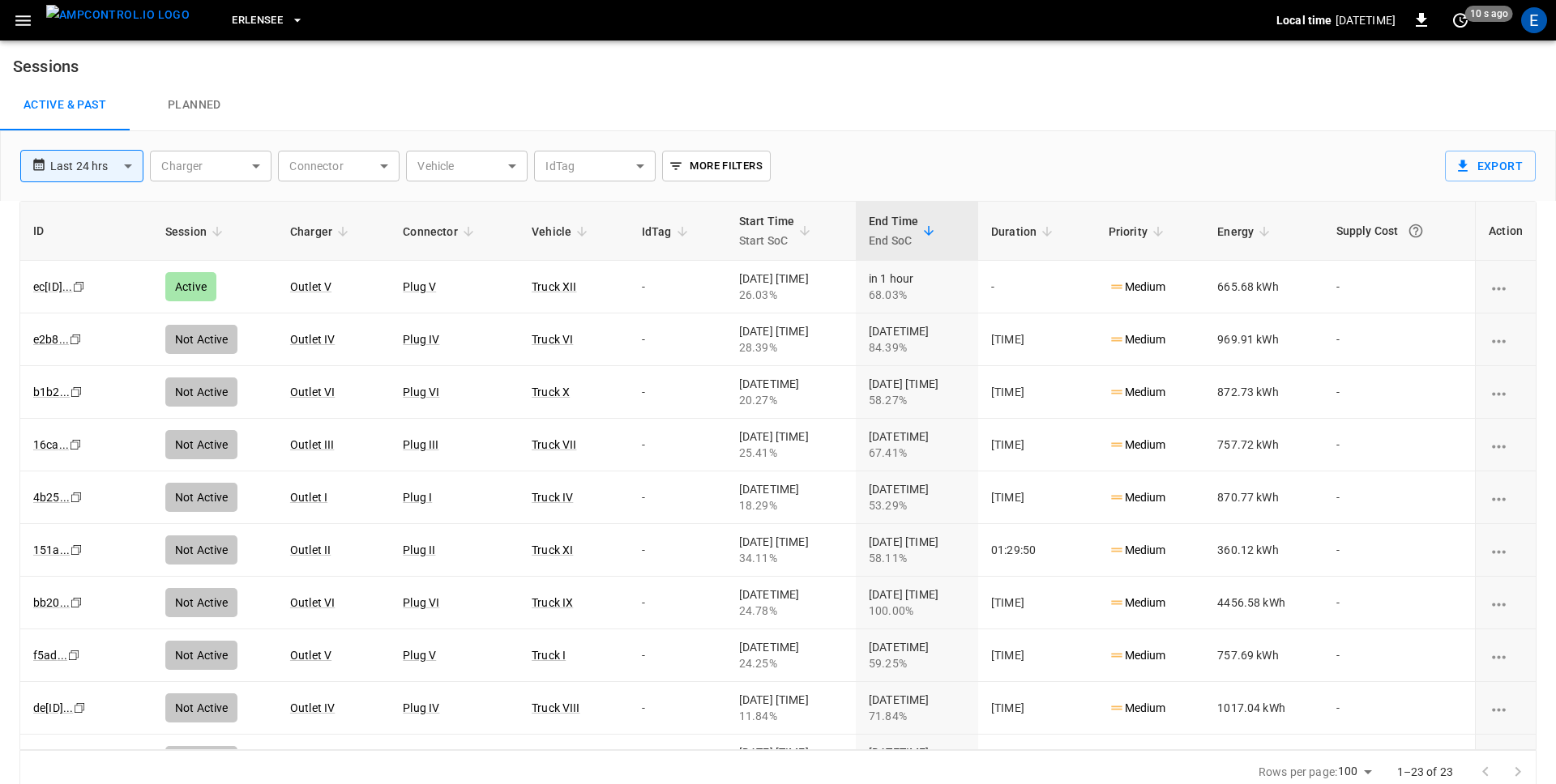 type 